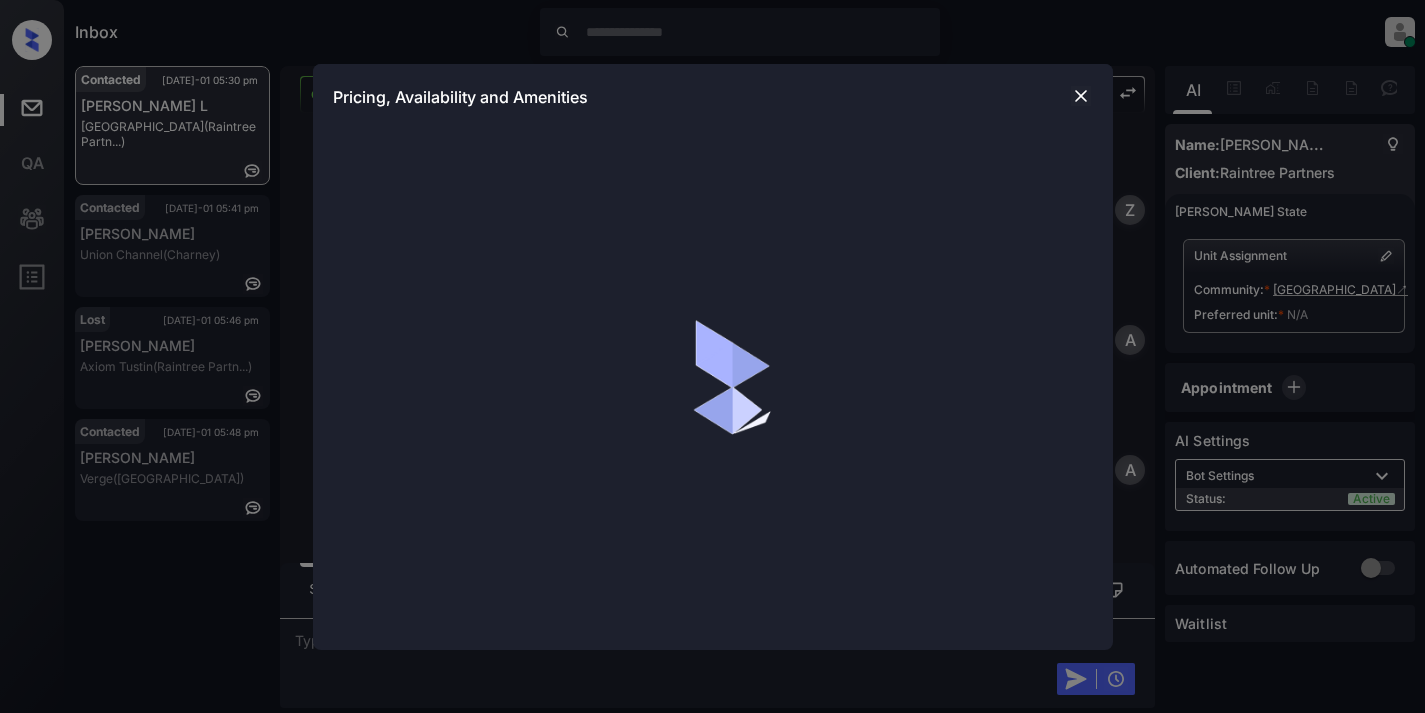 scroll, scrollTop: 0, scrollLeft: 0, axis: both 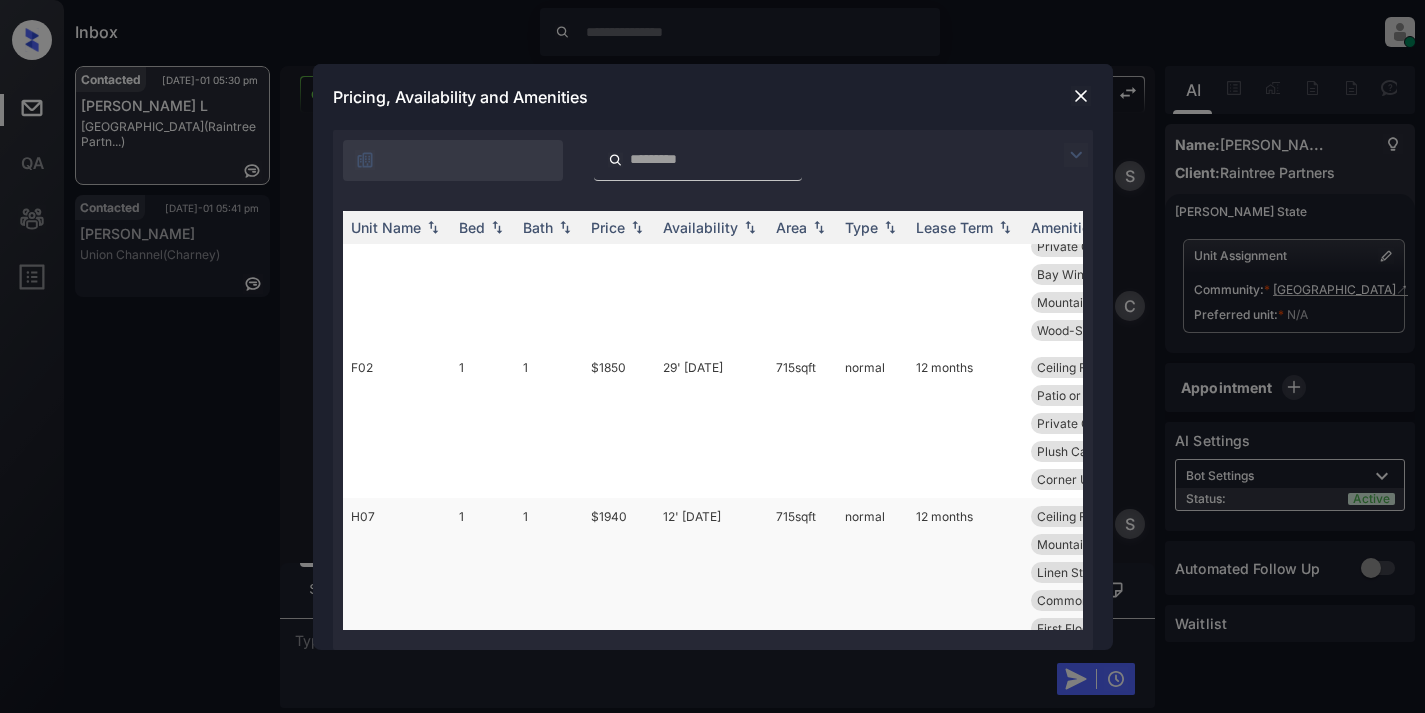 click on "H07" at bounding box center [397, 572] 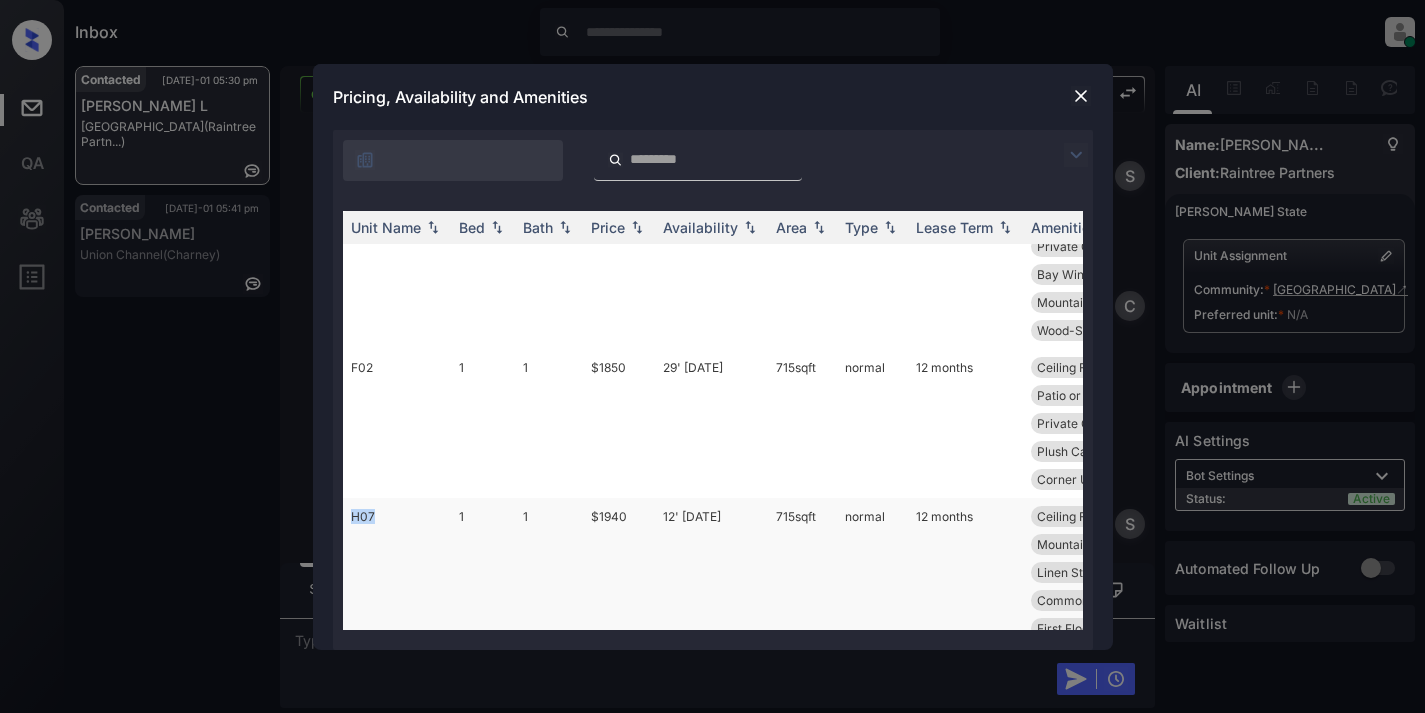 click on "H07" at bounding box center [397, 572] 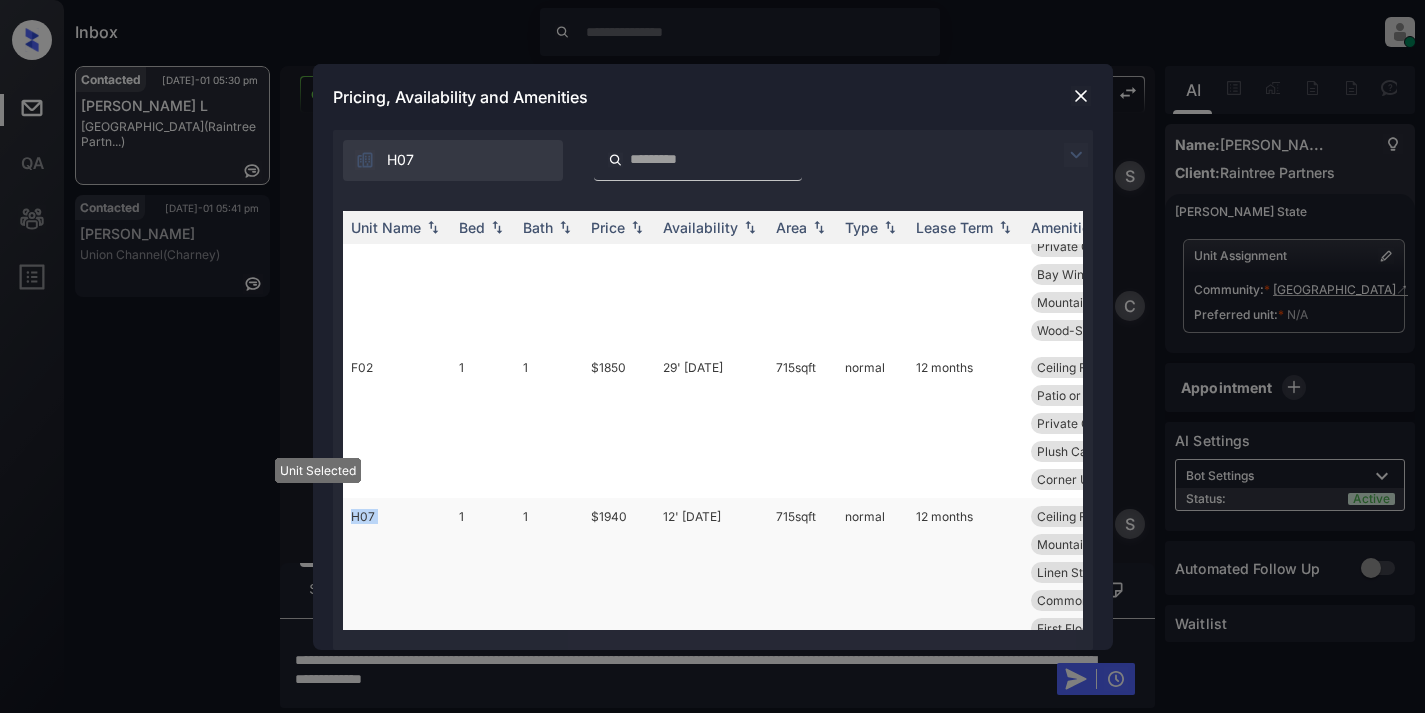 click on "H07" at bounding box center [397, 572] 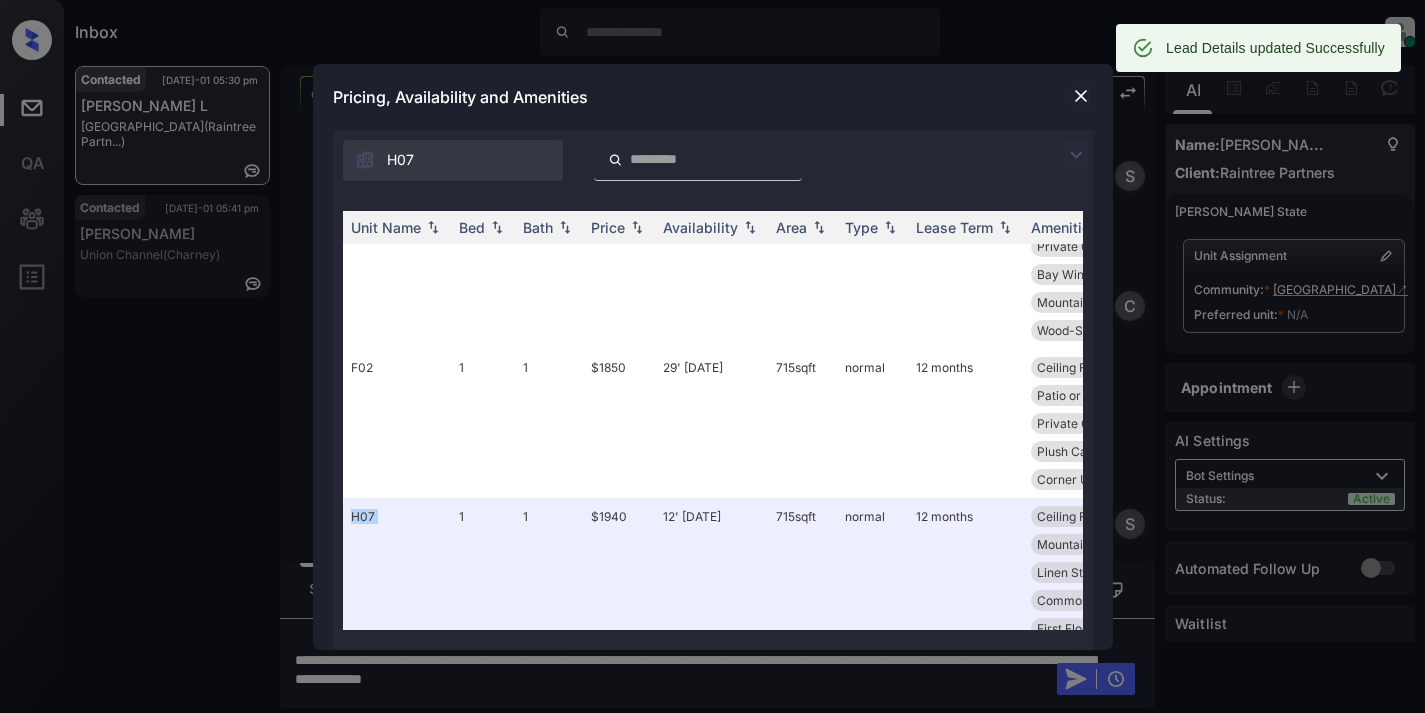 click at bounding box center (1081, 96) 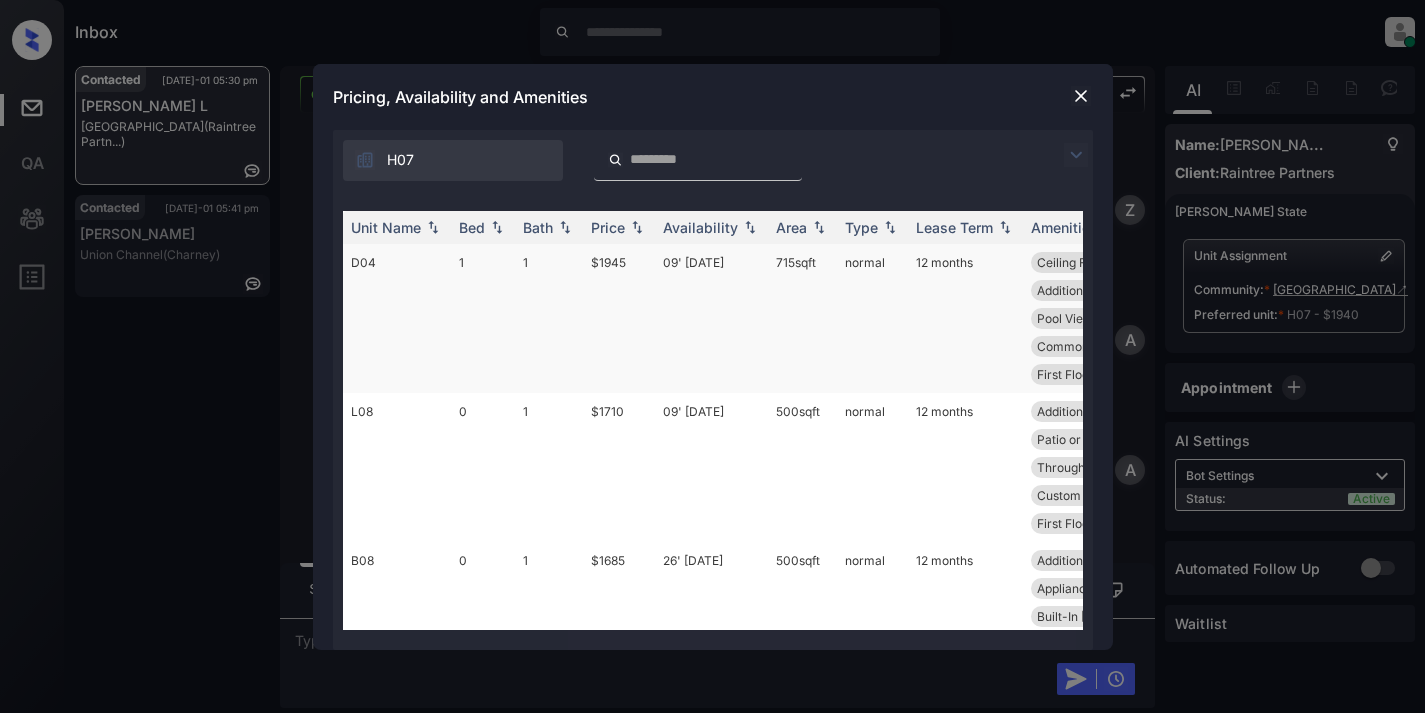 scroll, scrollTop: 0, scrollLeft: 0, axis: both 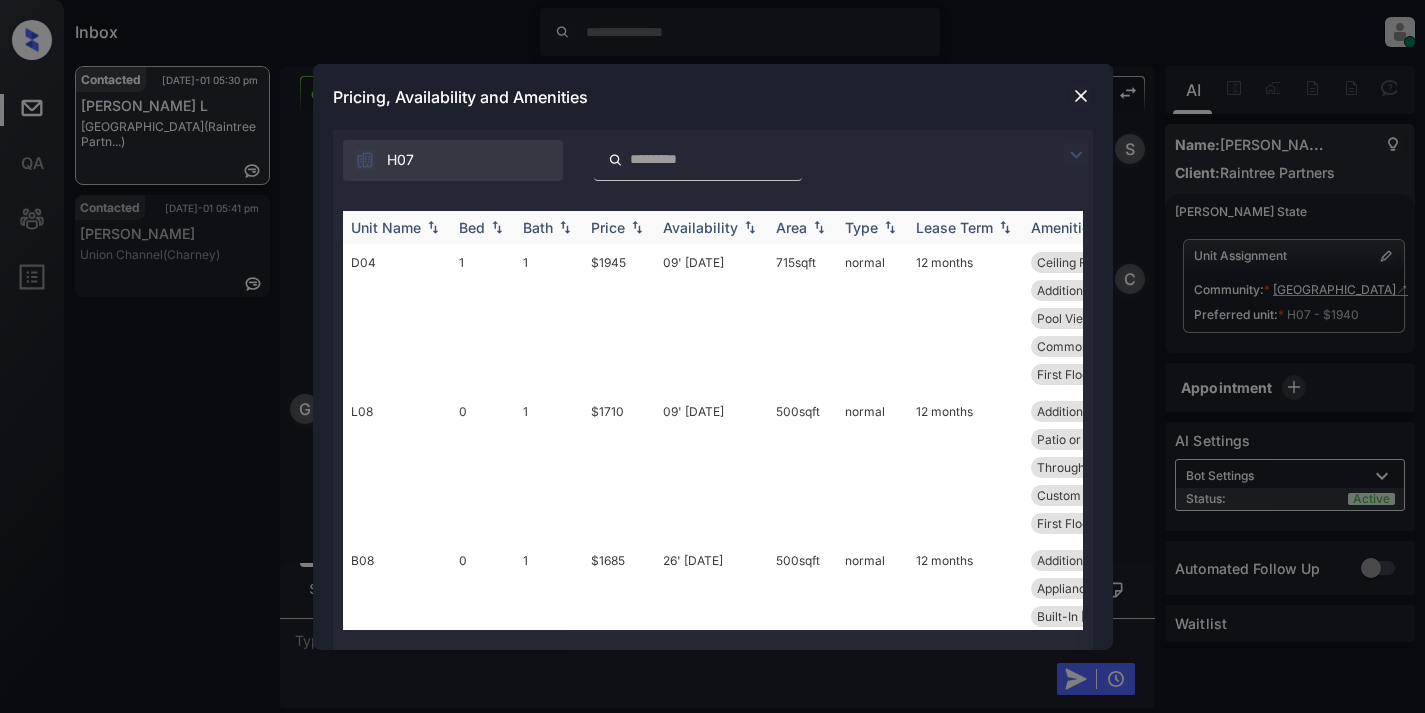 click on "Bed" at bounding box center (483, 227) 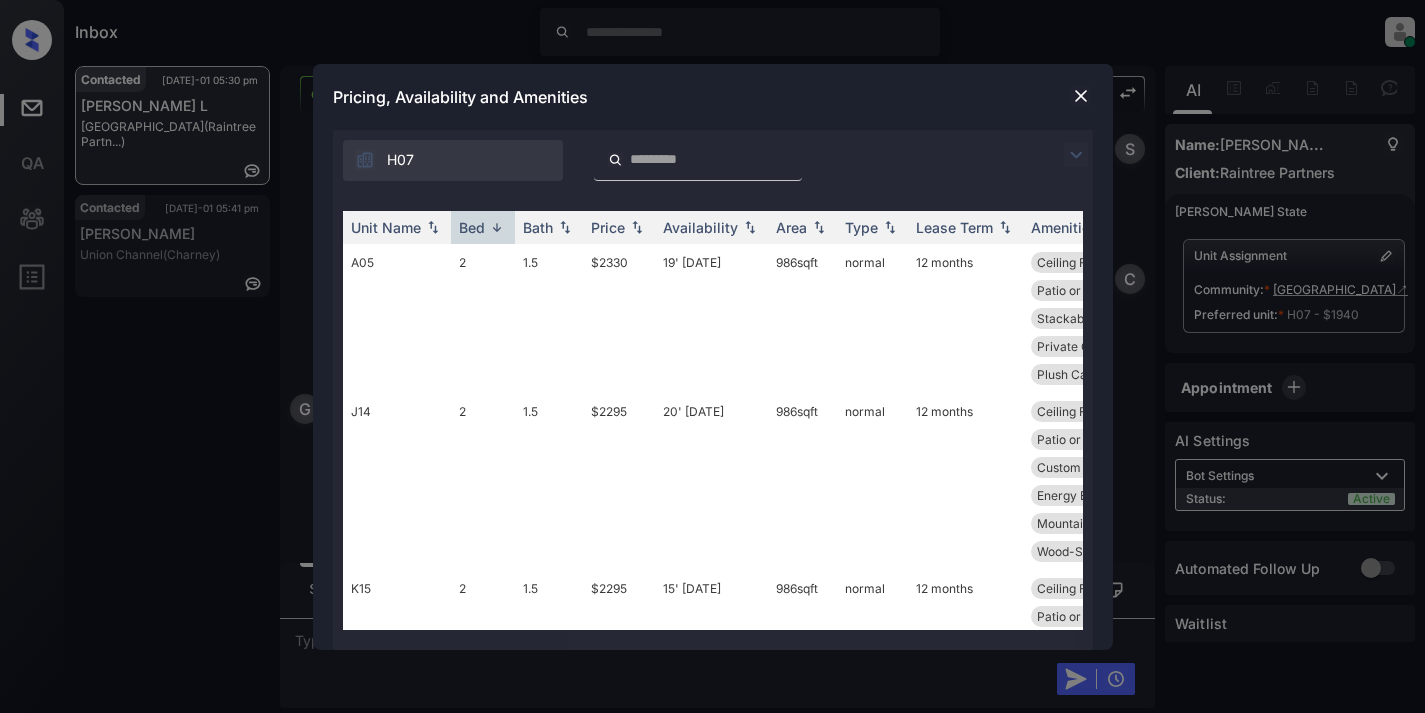 click at bounding box center [1081, 96] 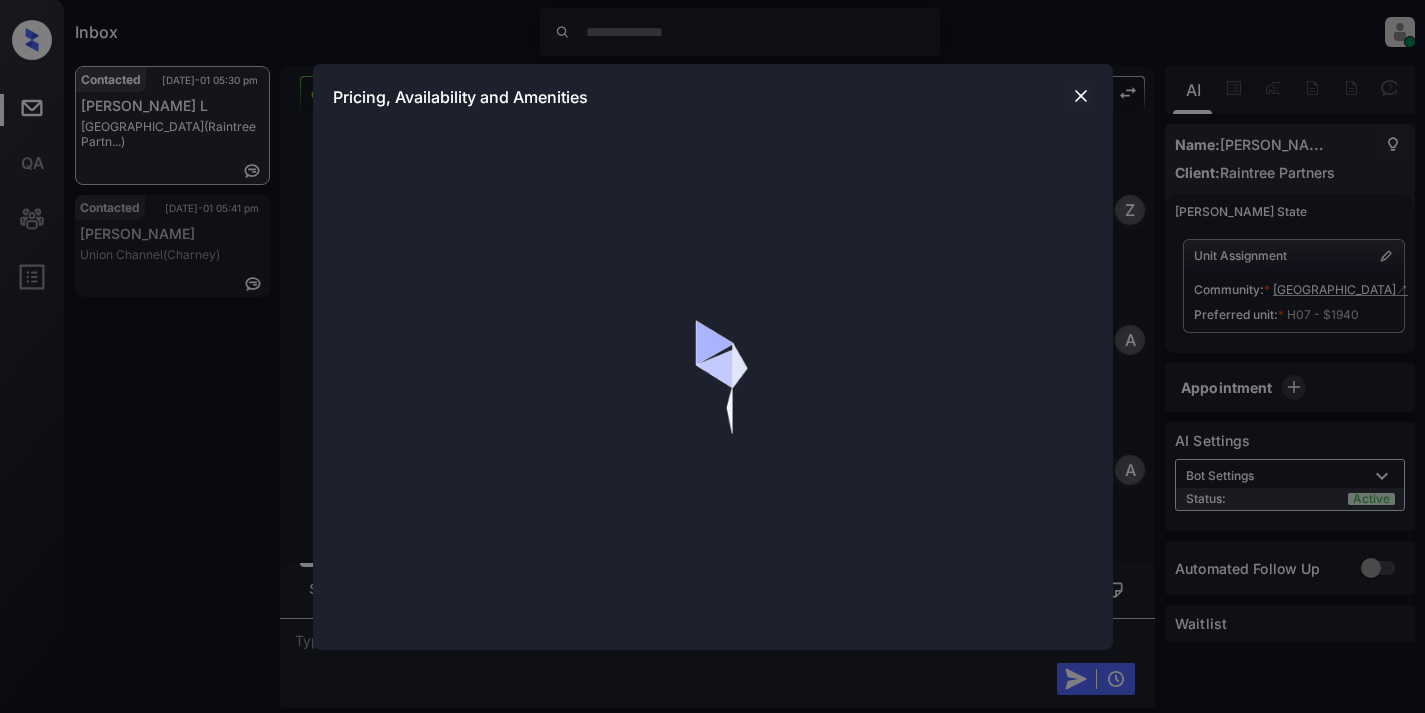 scroll, scrollTop: 0, scrollLeft: 0, axis: both 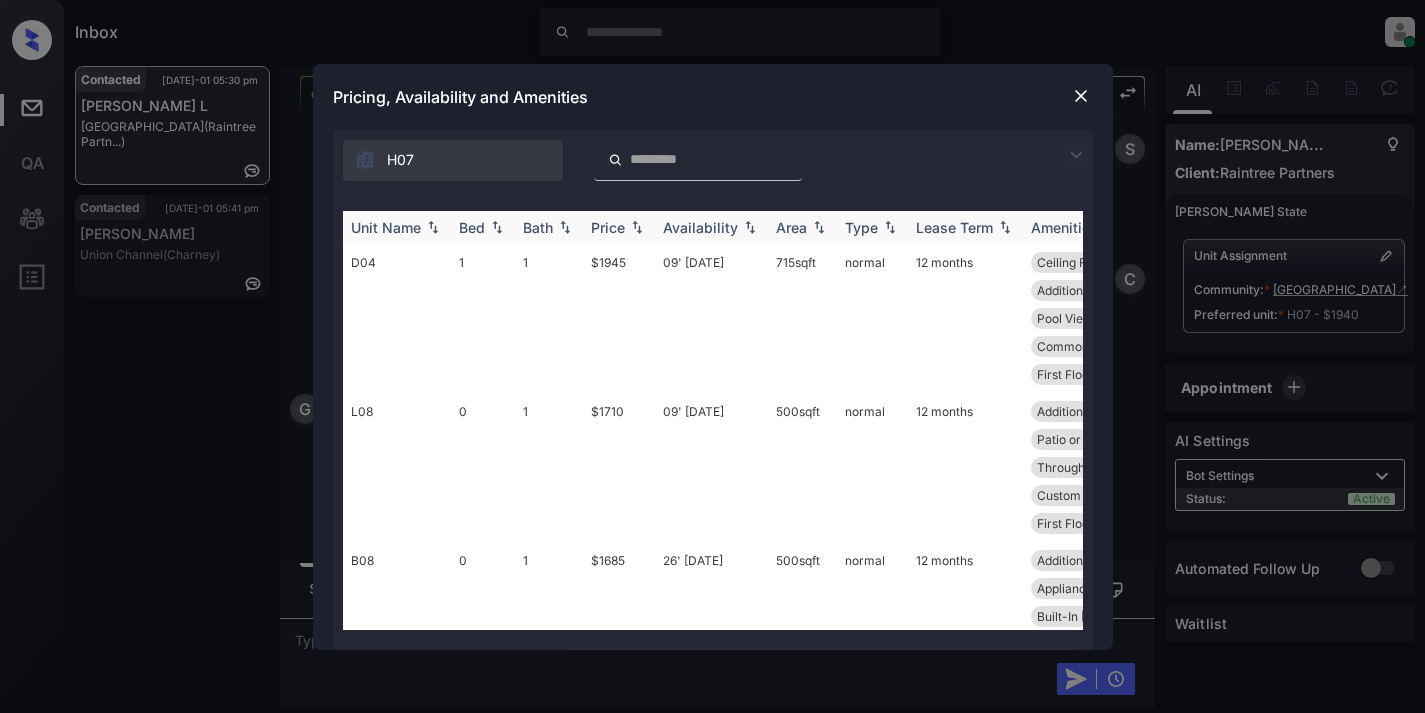 click at bounding box center (497, 227) 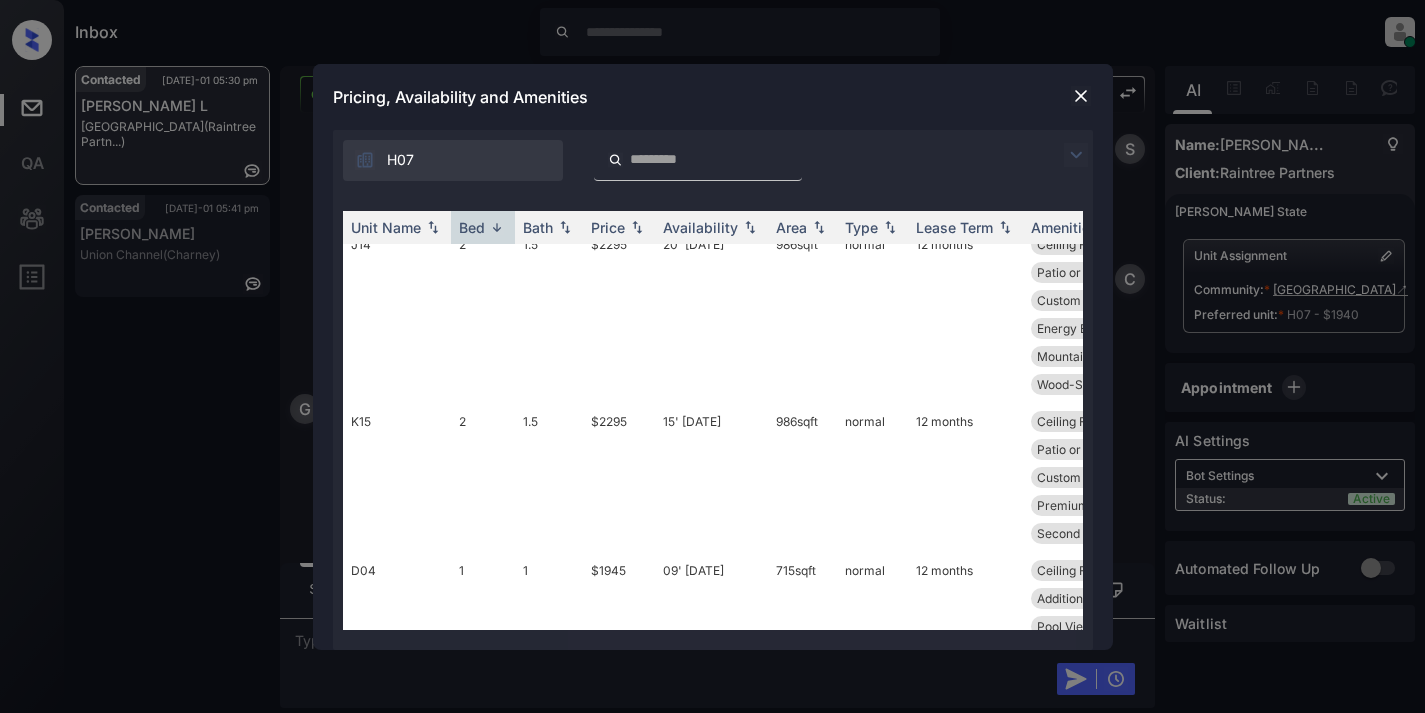 scroll, scrollTop: 125, scrollLeft: 0, axis: vertical 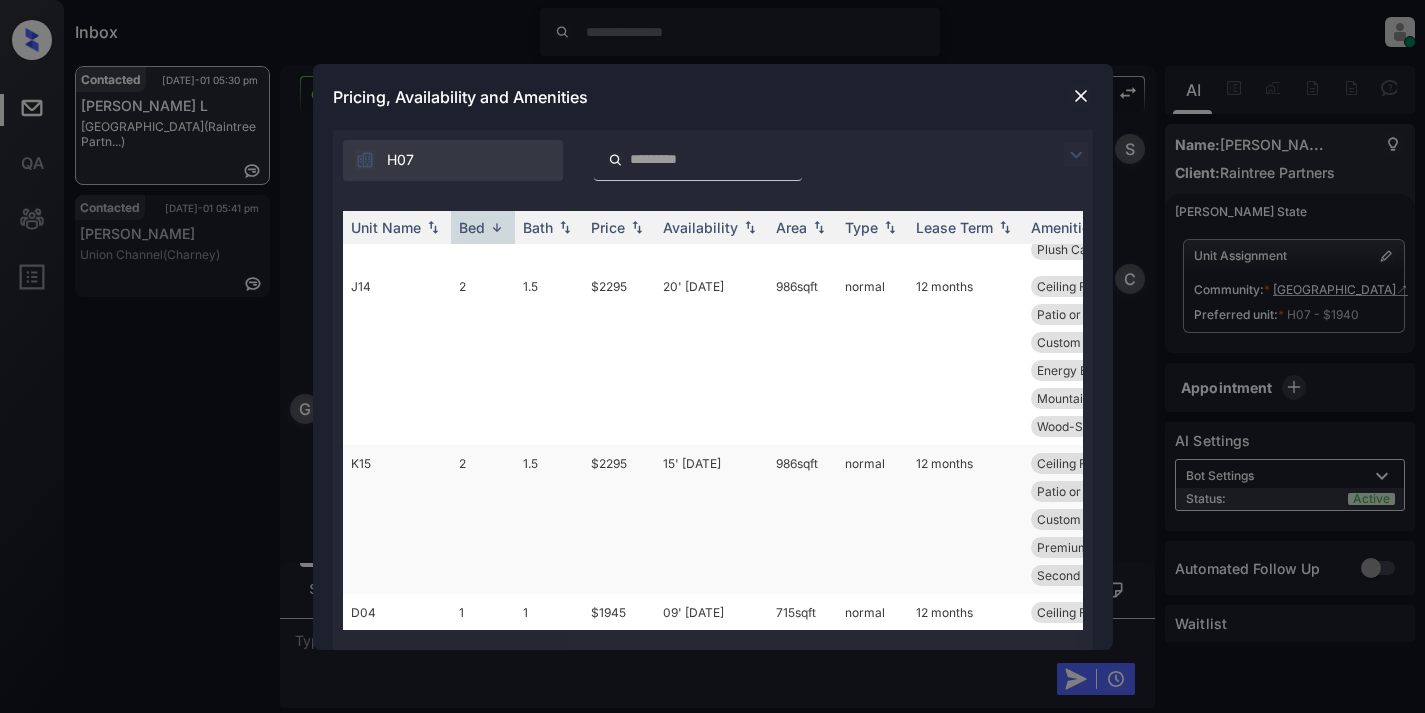 click on "K15" at bounding box center [397, 519] 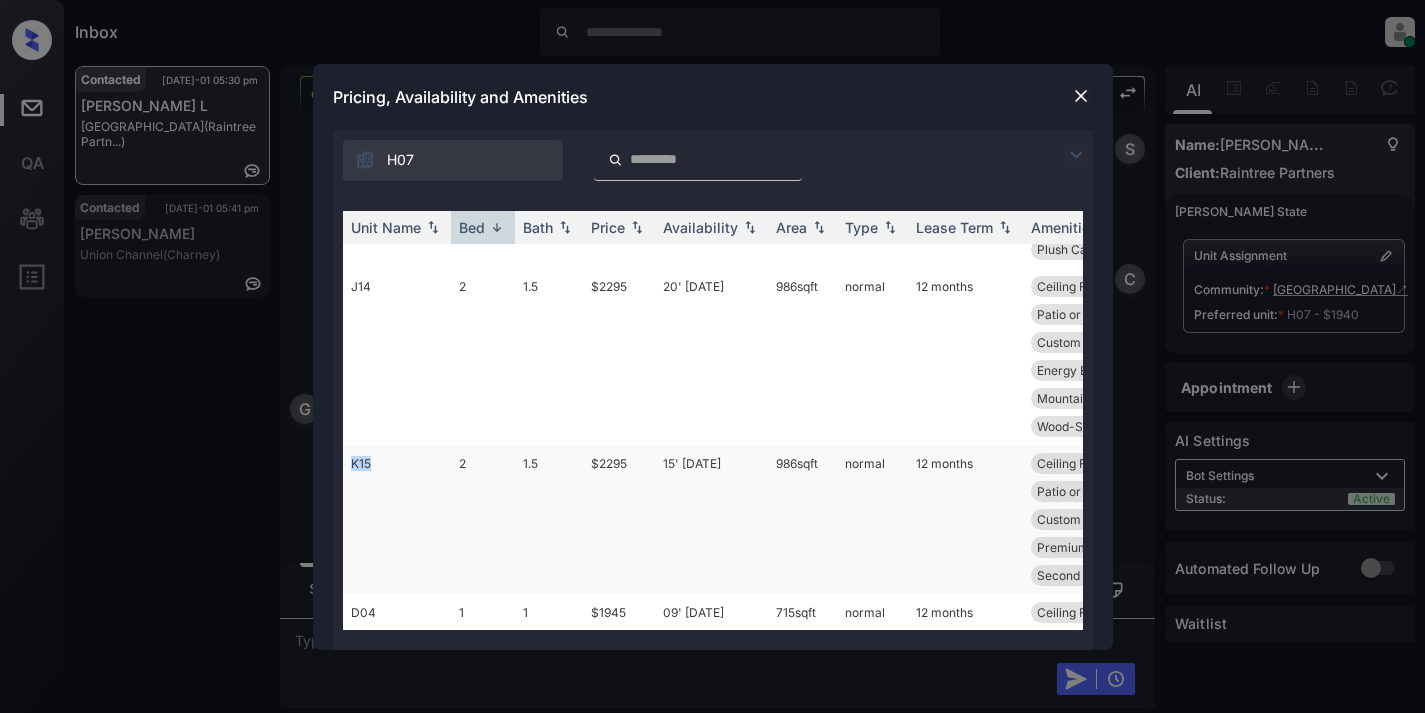 click on "K15" at bounding box center [397, 519] 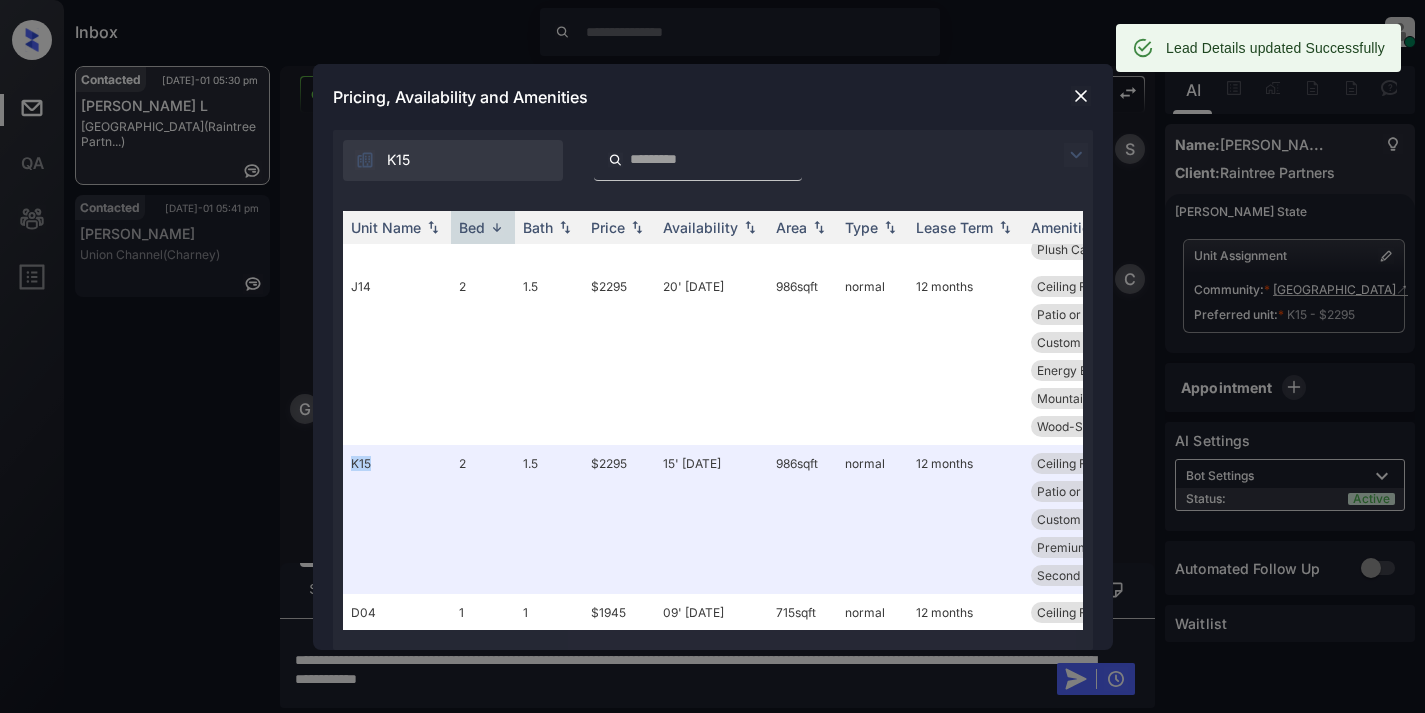 click at bounding box center [1081, 96] 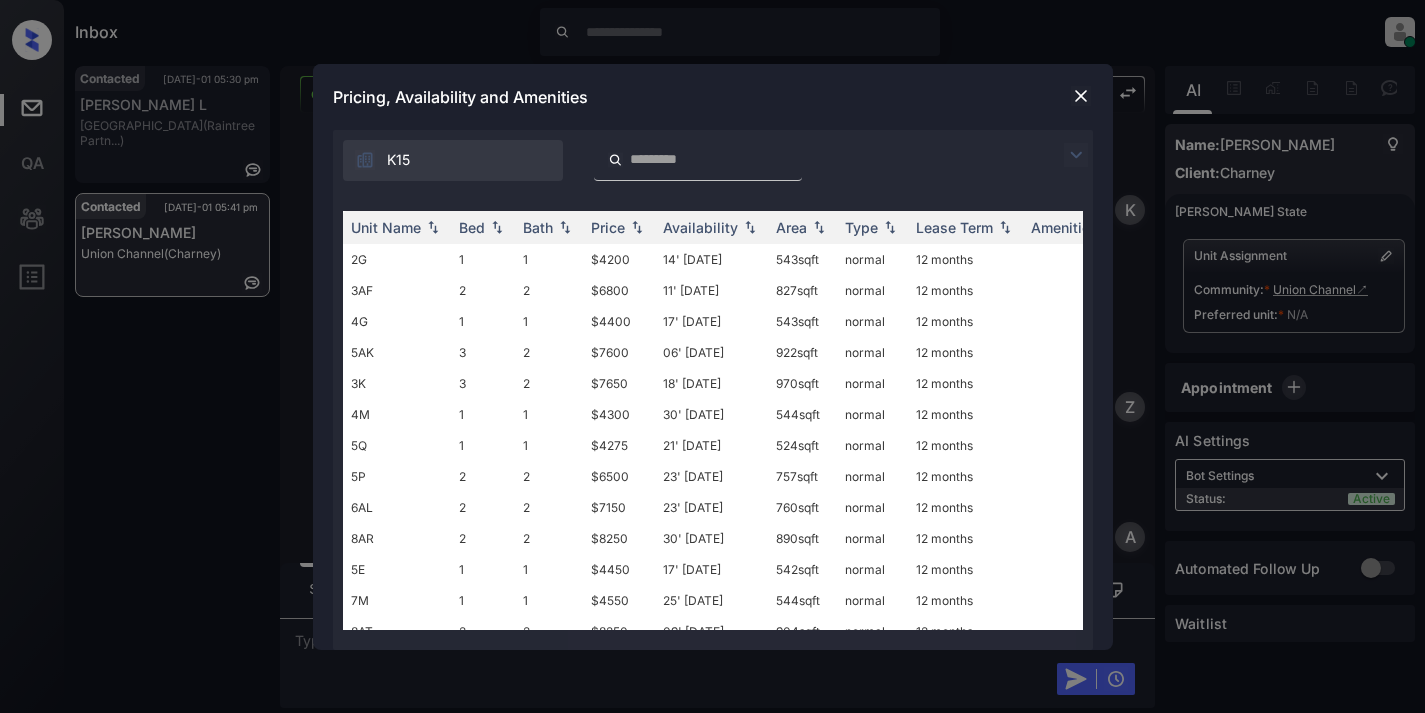 scroll, scrollTop: 0, scrollLeft: 0, axis: both 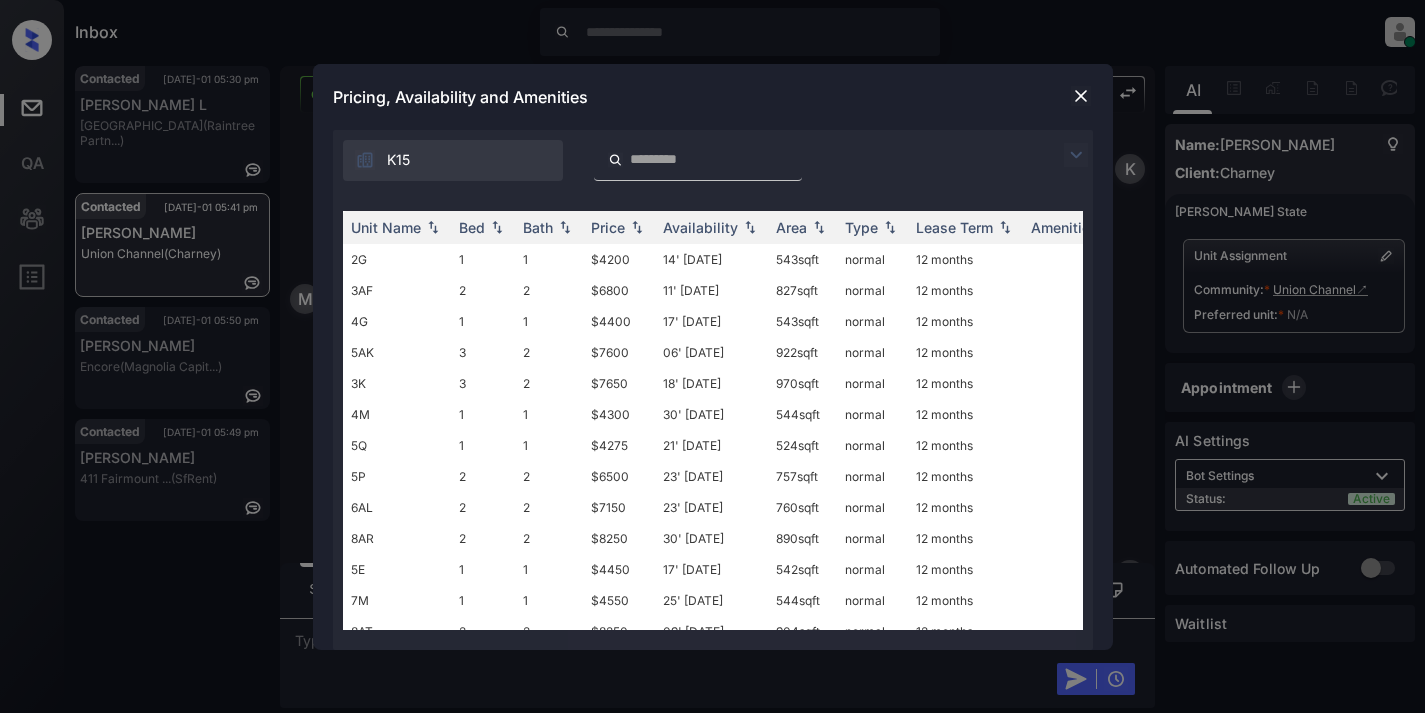click at bounding box center [710, 159] 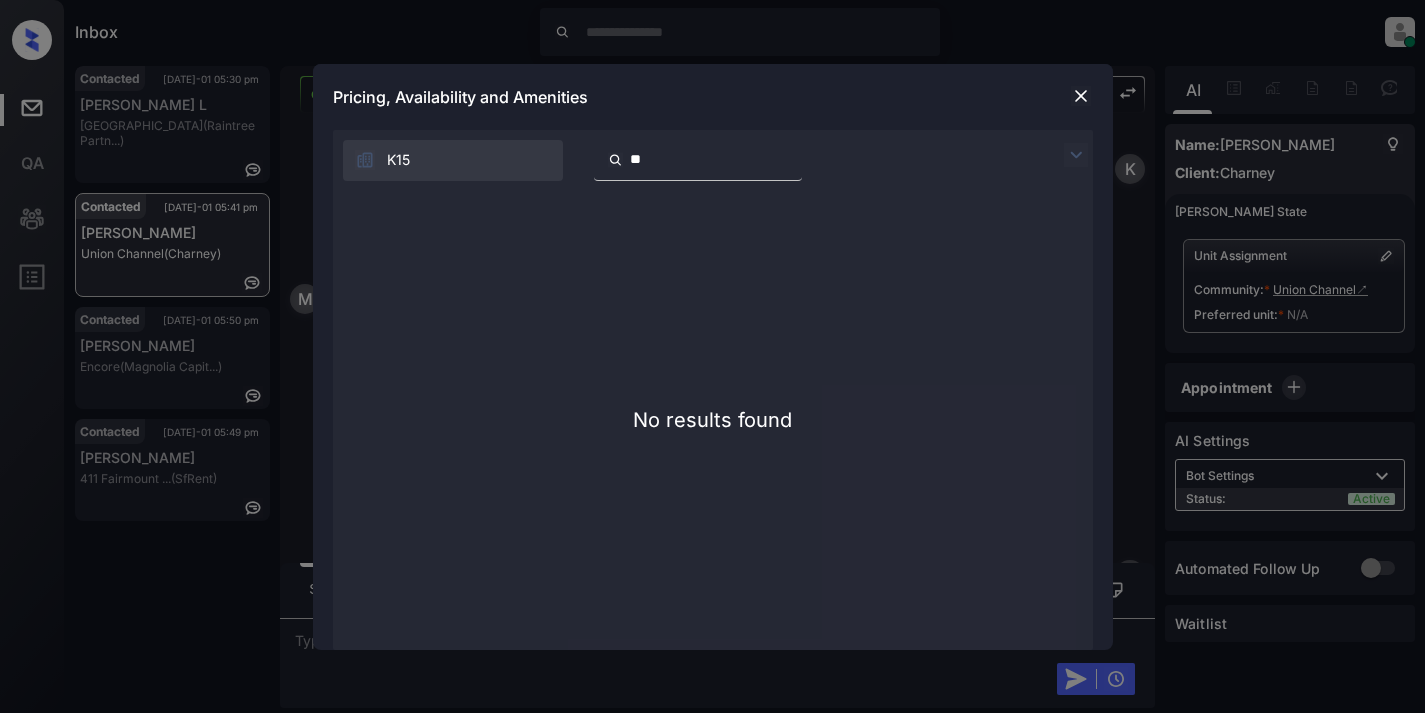type on "*" 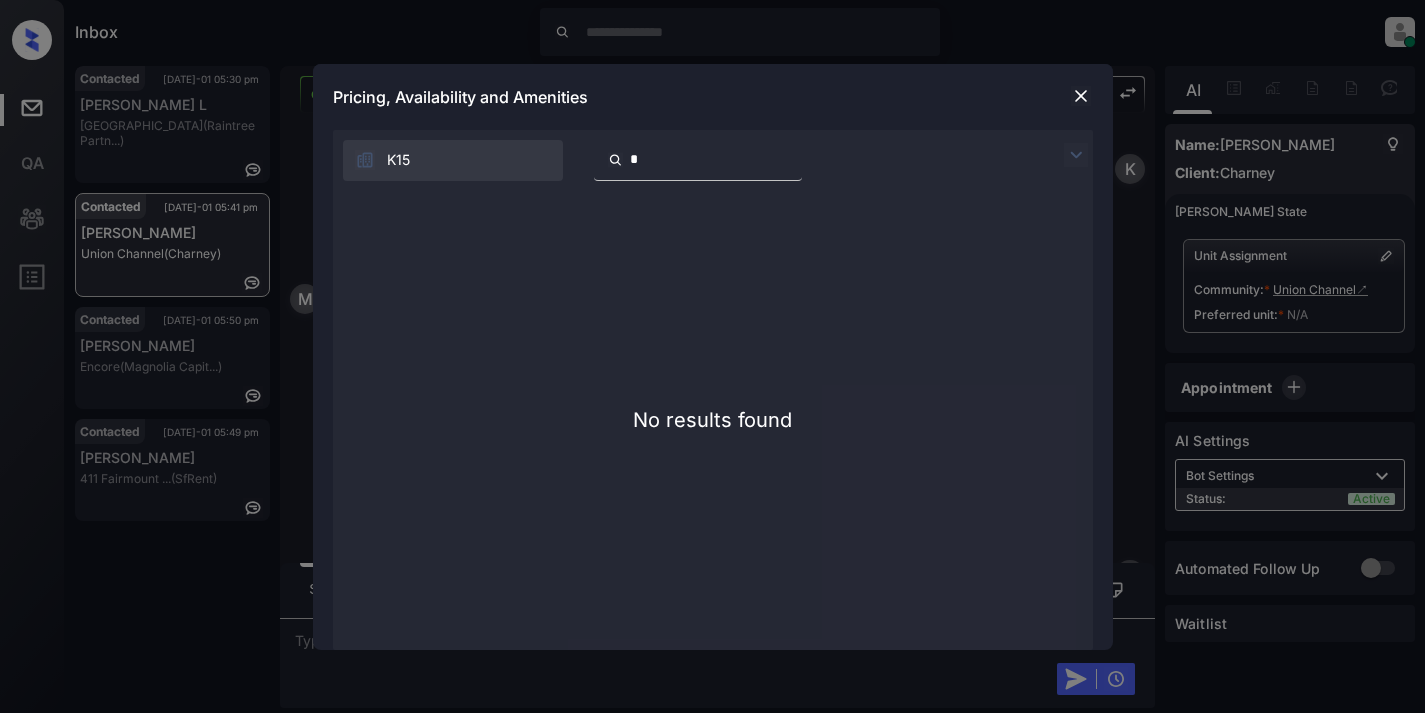 type 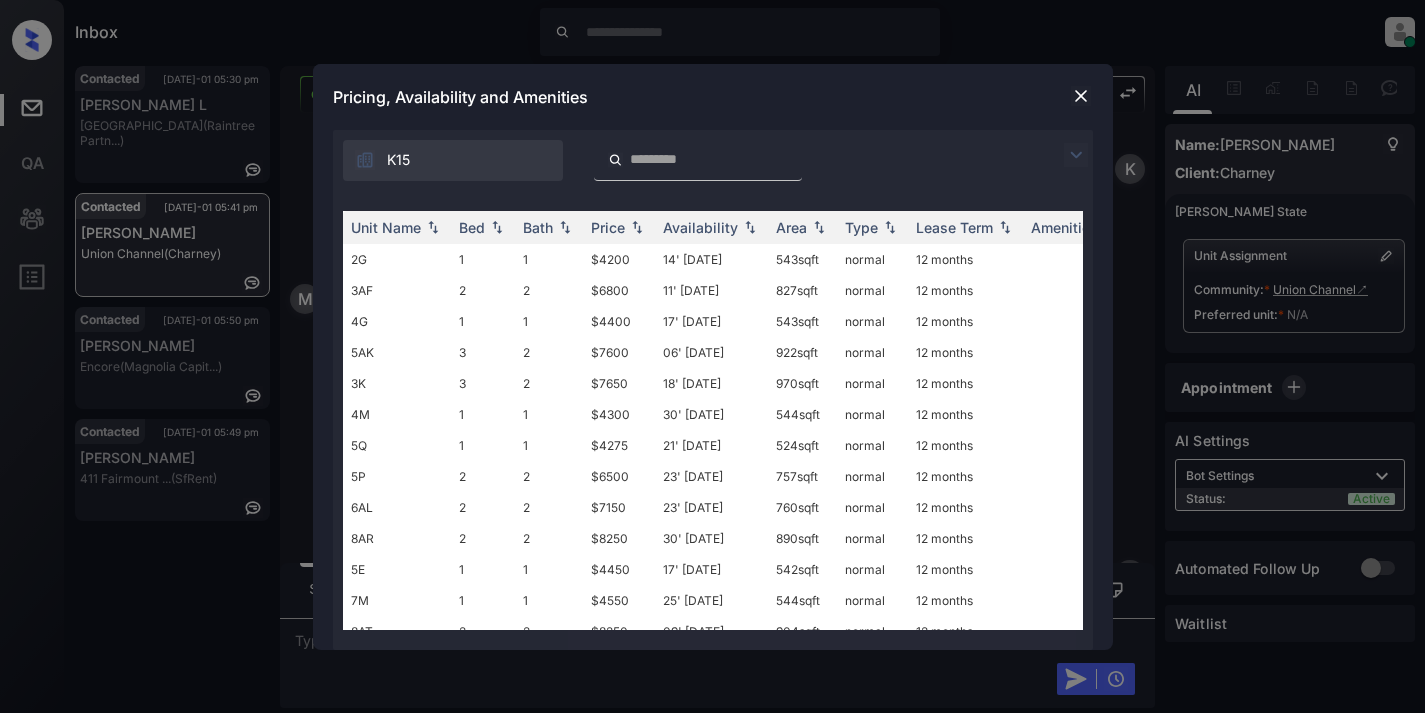click at bounding box center (1081, 96) 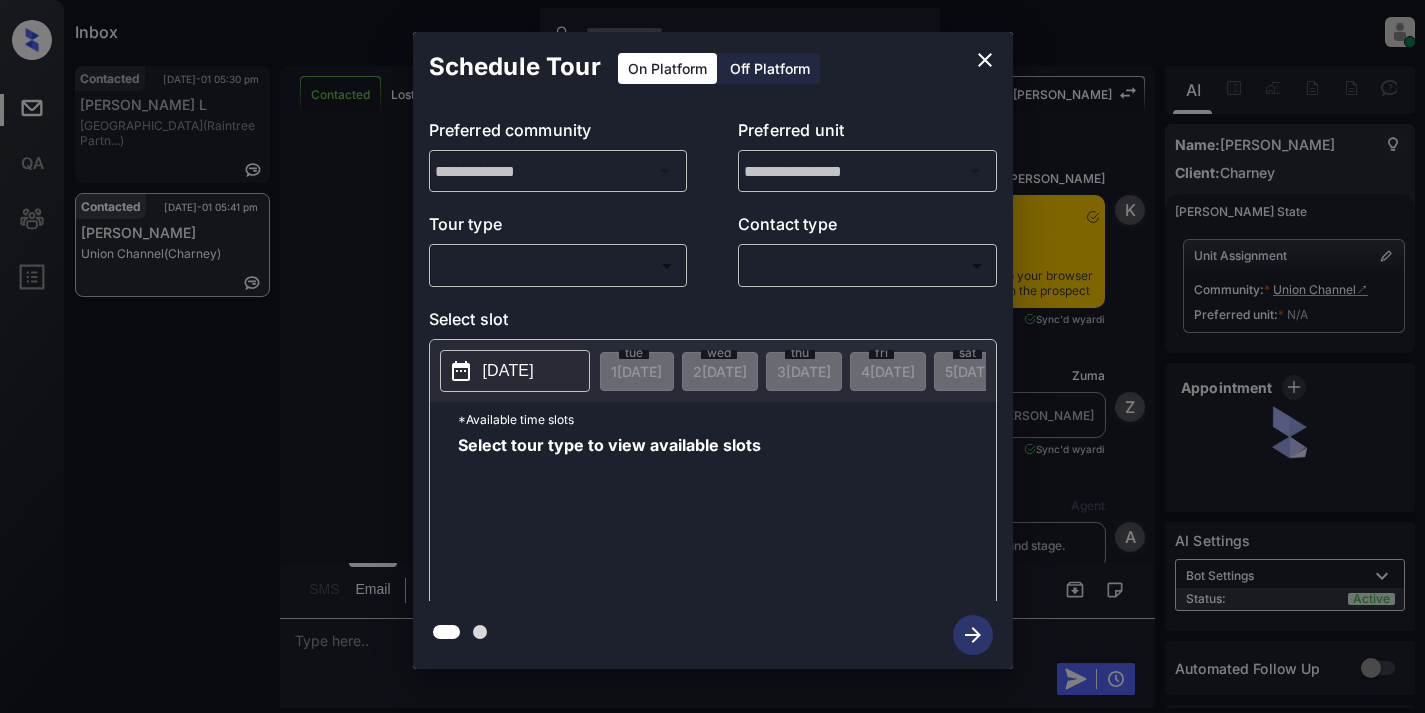 scroll, scrollTop: 0, scrollLeft: 0, axis: both 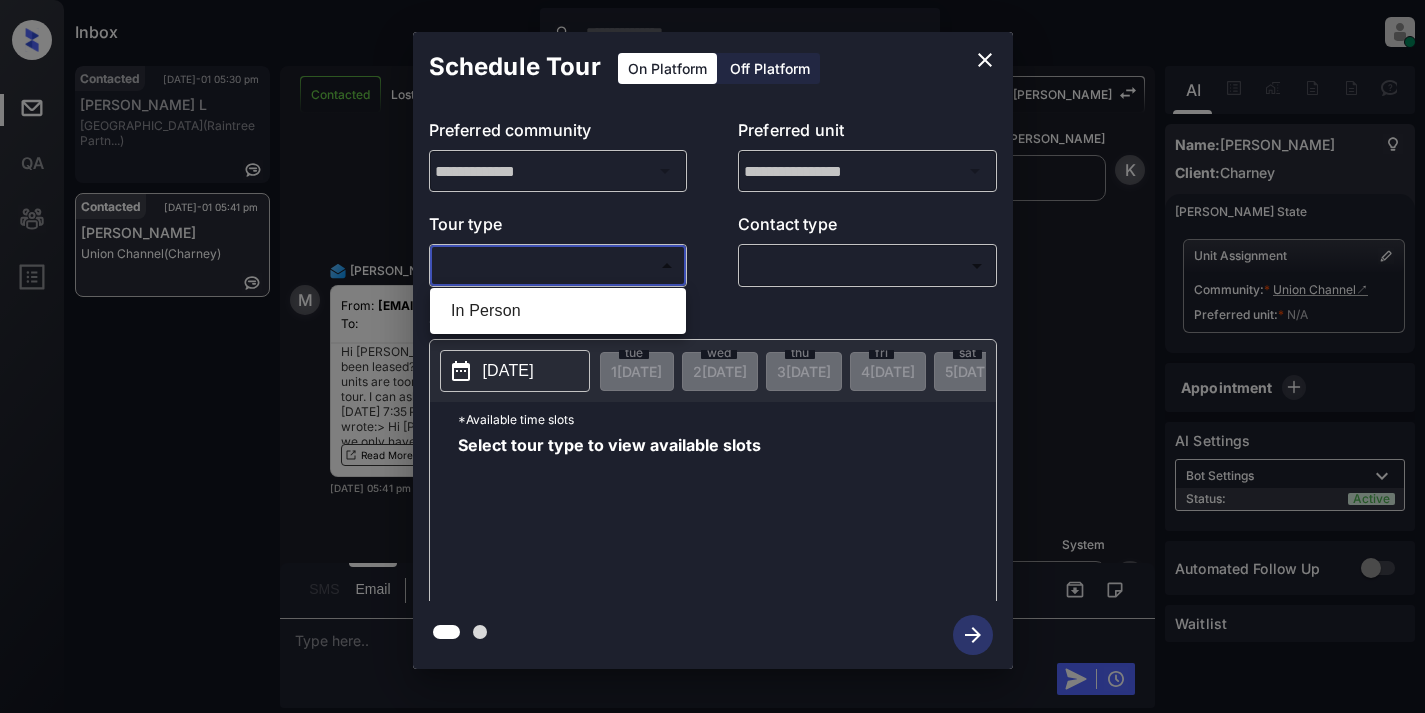 click on "Inbox [PERSON_NAME] Online Set yourself   offline Set yourself   on break Profile Switch to  light  mode Sign out Contacted [DATE]-01 05:30 pm   [PERSON_NAME][GEOGRAPHIC_DATA]  (Raintree Partn...) Contacted [DATE]-01 05:41 pm   [PERSON_NAME] Union Channel  (Charney) Contacted Lost Lead Sentiment: Angry Upon sliding the acknowledgement:  Lead will move to lost stage. * ​ SMS and call option will be set to opt out. AFM will be turned off for the lead. Kelsey New Message Kelsey Notes Note: [URL][DOMAIN_NAME] - Paste this link into your browser to view [PERSON_NAME] conversation with the prospect [DATE] 10:13 am  Sync'd w  yardi K New Message [PERSON_NAME] Lead transferred to leasing agent: [PERSON_NAME] [DATE] 10:13 am  Sync'd w  yardi Z New Message Agent Lead created via emailParser in Inbound stage. [DATE] 10:13 am A New Message Agent AFM Request sent to [PERSON_NAME]. [DATE] 10:13 am A New Message Agent Notes Note: [DATE] 10:13 am A New Message [PERSON_NAME] [DATE] 10:13 am" at bounding box center (712, 356) 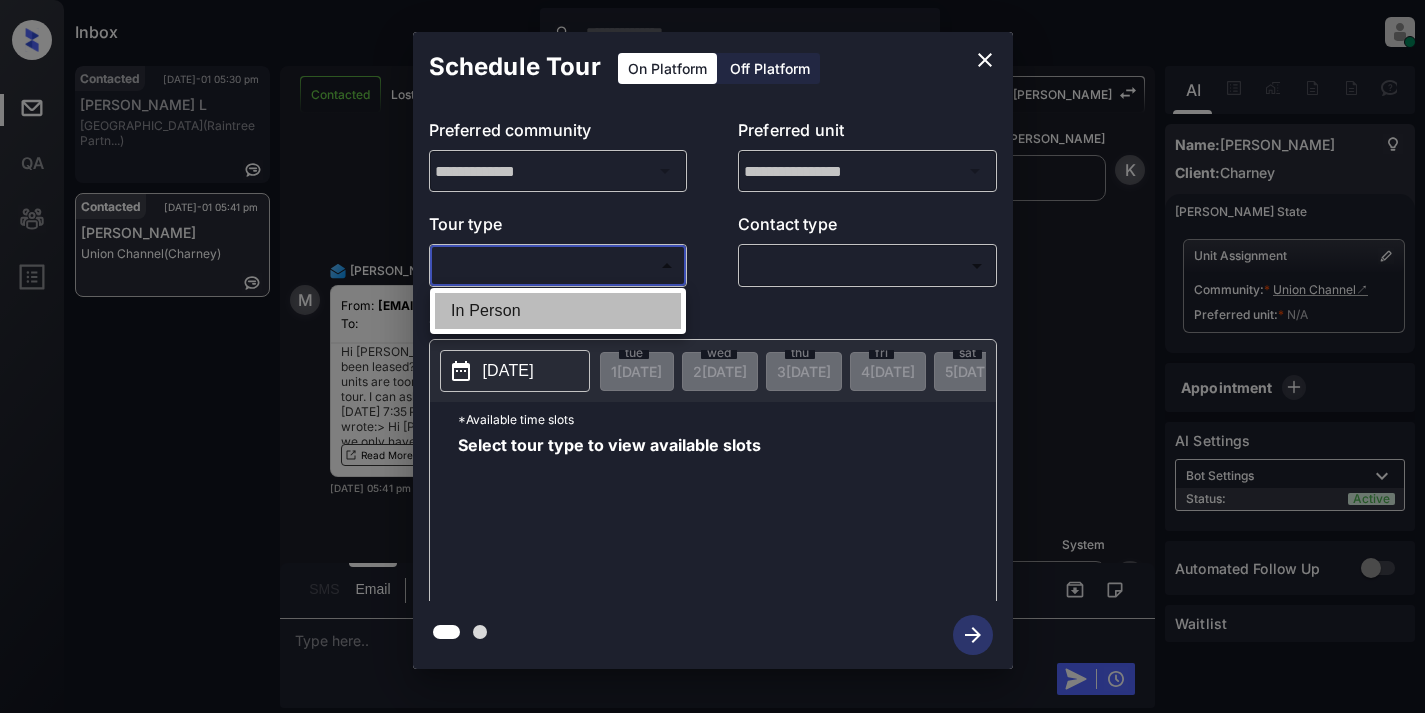 click on "In Person" at bounding box center [558, 311] 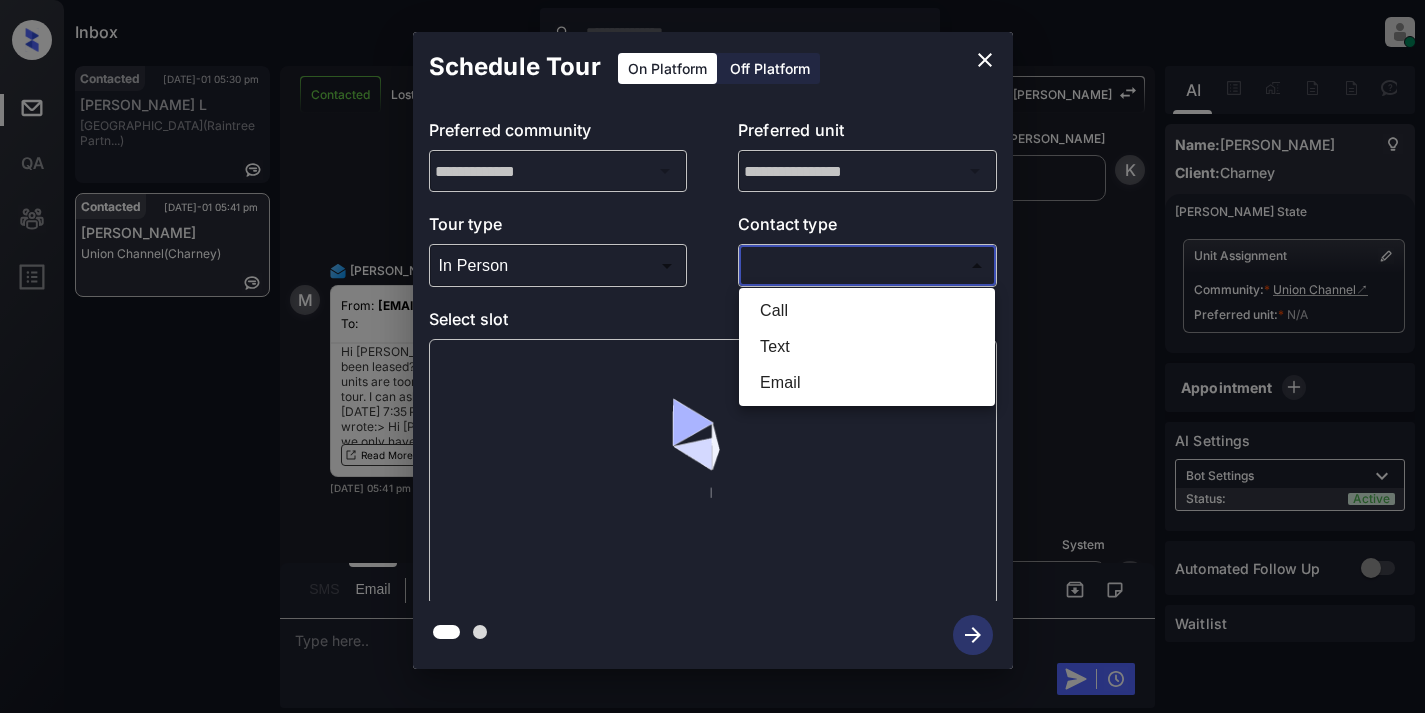 click on "Inbox Cynthia Montañez Online Set yourself   offline Set yourself   on break Profile Switch to  light  mode Sign out Contacted Jul-01 05:30 pm   Gallant L Boulder Creek  (Raintree Partn...) Contacted Jul-01 05:41 pm   Mia Sheppard Union Channel  (Charney) Contacted Lost Lead Sentiment: Angry Upon sliding the acknowledgement:  Lead will move to lost stage. * ​ SMS and call option will be set to opt out. AFM will be turned off for the lead. Kelsey New Message Kelsey Notes Note: https://conversation.getzuma.com/6864174fbba41baf1ef4bcaa - Paste this link into your browser to view Kelsey’s conversation with the prospect Jul 01, 2025 10:13 am  Sync'd w  yardi K New Message Zuma Lead transferred to leasing agent: kelsey Jul 01, 2025 10:13 am  Sync'd w  yardi Z New Message Agent Lead created via emailParser in Inbound stage. Jul 01, 2025 10:13 am A New Message Agent AFM Request sent to Kelsey. Jul 01, 2025 10:13 am A New Message Agent Notes Note: Jul 01, 2025 10:13 am A New Message Kelsey Jul 01, 2025 10:13 am" at bounding box center [712, 356] 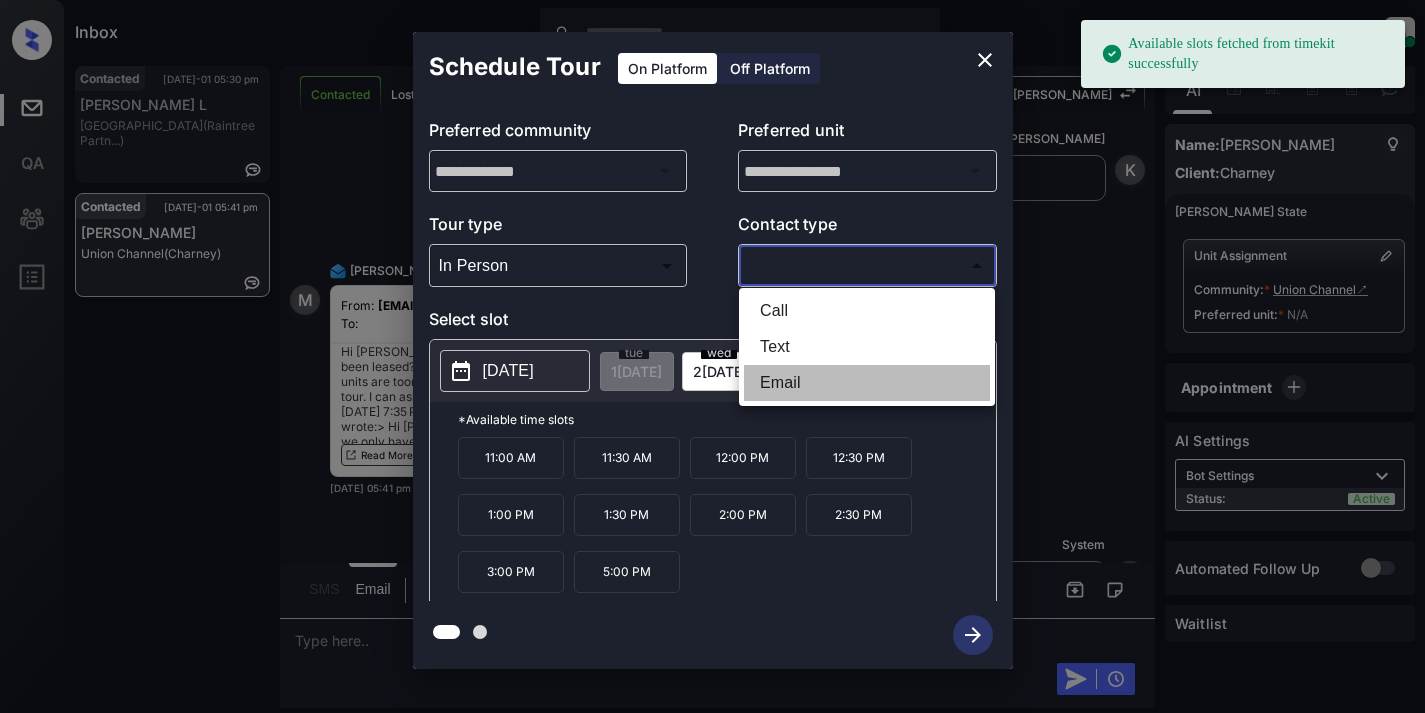 click on "Email" at bounding box center (867, 383) 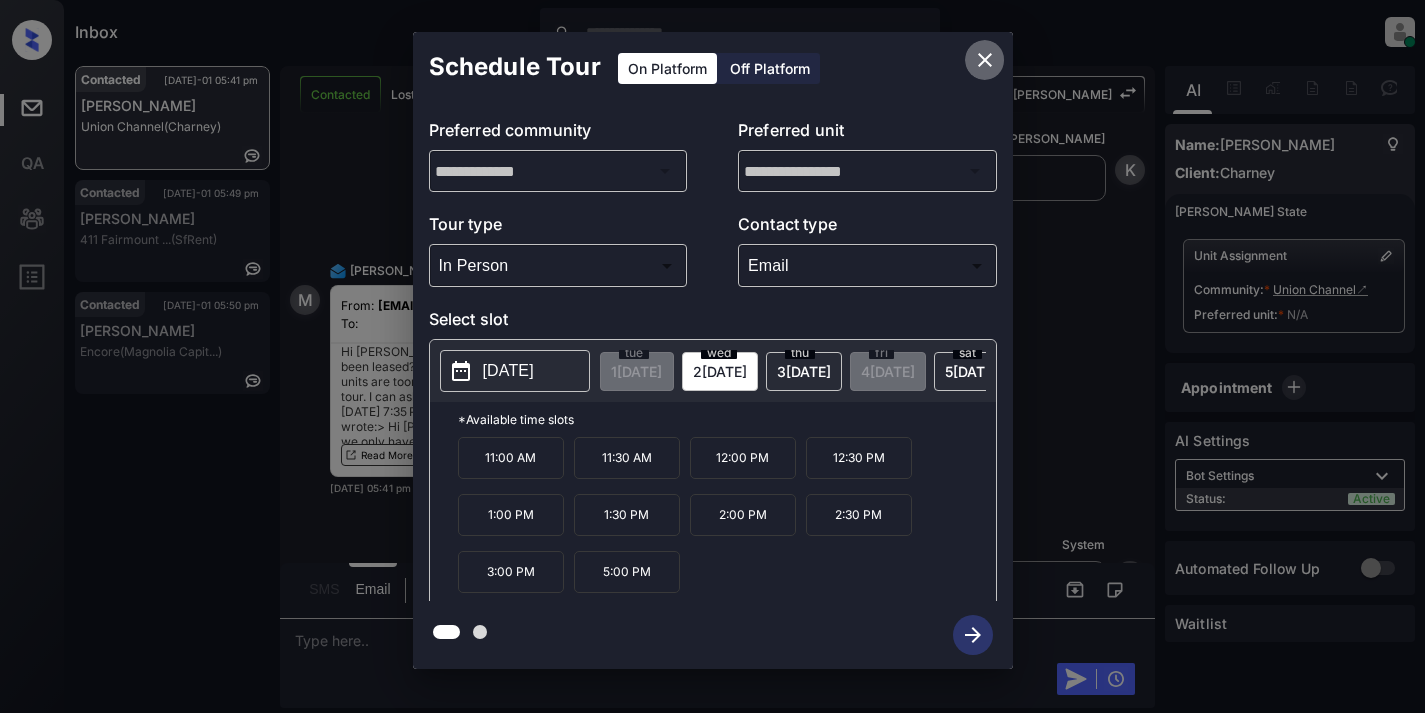 click 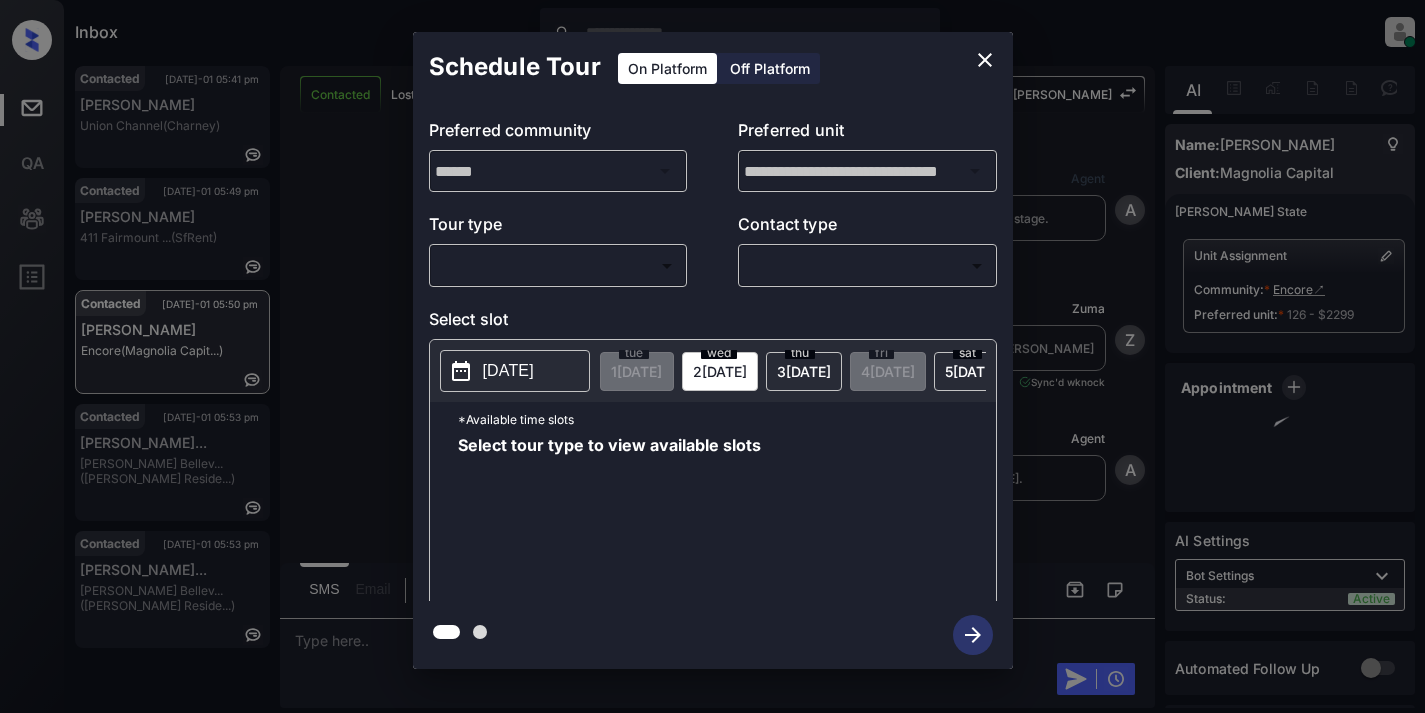 scroll, scrollTop: 0, scrollLeft: 0, axis: both 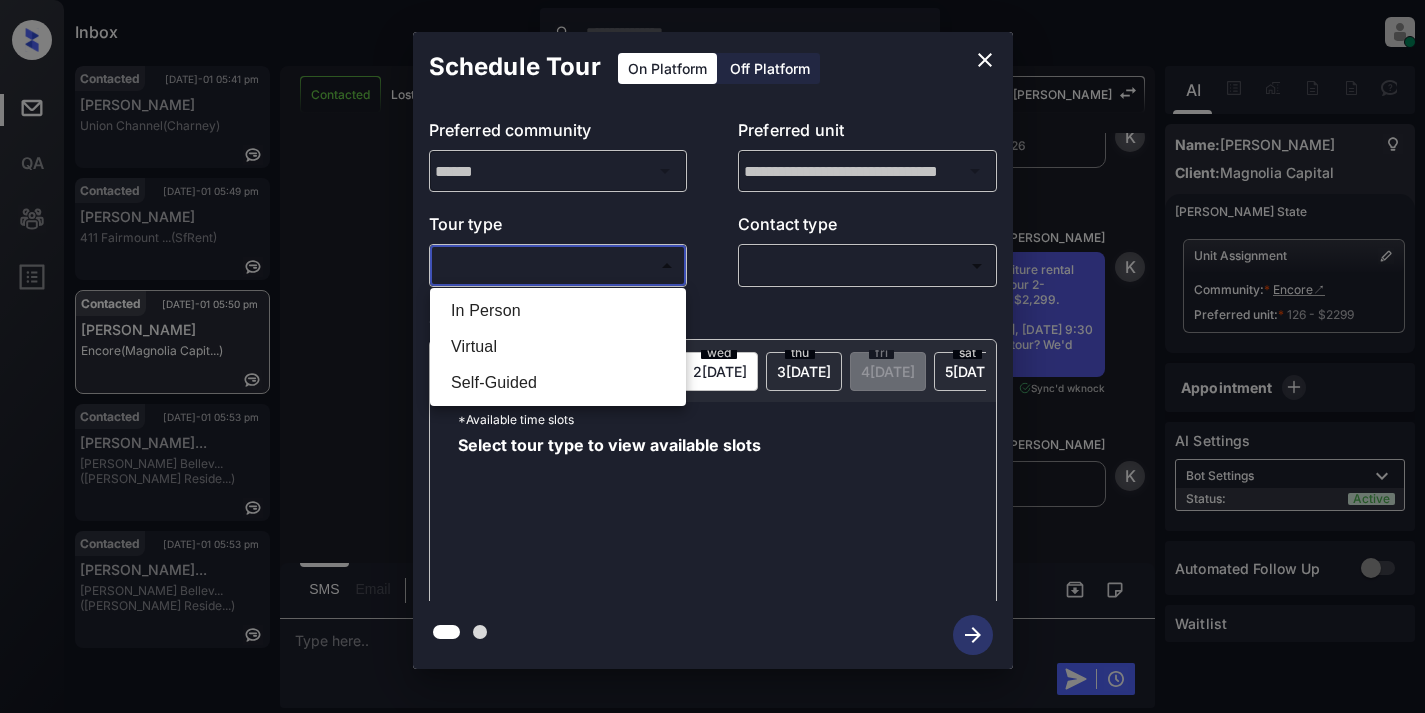 click on "Inbox Cynthia Montañez Online Set yourself   offline Set yourself   on break Profile Switch to  light  mode Sign out Contacted Jul-01 05:41 pm   Mia Sheppard Union Channel  (Charney) Contacted Jul-01 05:49 pm   Eddie Moses 411 Fairmount ...  (SfRent) Contacted Jul-01 05:50 pm   Jenny Hutto Encore  (Magnolia Capit...) Contacted Jul-01 05:53 pm   Valeria Kuzhel... Griffis Bellev...  (Griffis Reside...) Contacted Jul-01 05:53 pm   Valeria Kuzhel... Griffis Bellev...  (Griffis Reside...) Contacted Lost Lead Sentiment: Angry Upon sliding the acknowledgement:  Lead will move to lost stage. * ​ SMS and call option will be set to opt out. AFM will be turned off for the lead. Kelsey New Message Agent Lead created via webhook in Inbound stage. Jul 01, 2025 01:38 pm A New Message Zuma Lead transferred to leasing agent: kelsey Jul 01, 2025 01:38 pm  Sync'd w  knock Z New Message Agent AFM Request sent to Kelsey. Jul 01, 2025 01:38 pm A New Message Agent Notes Note: Structured Note:
Move In Date: 2025-07-14
A Kelsey" at bounding box center (712, 356) 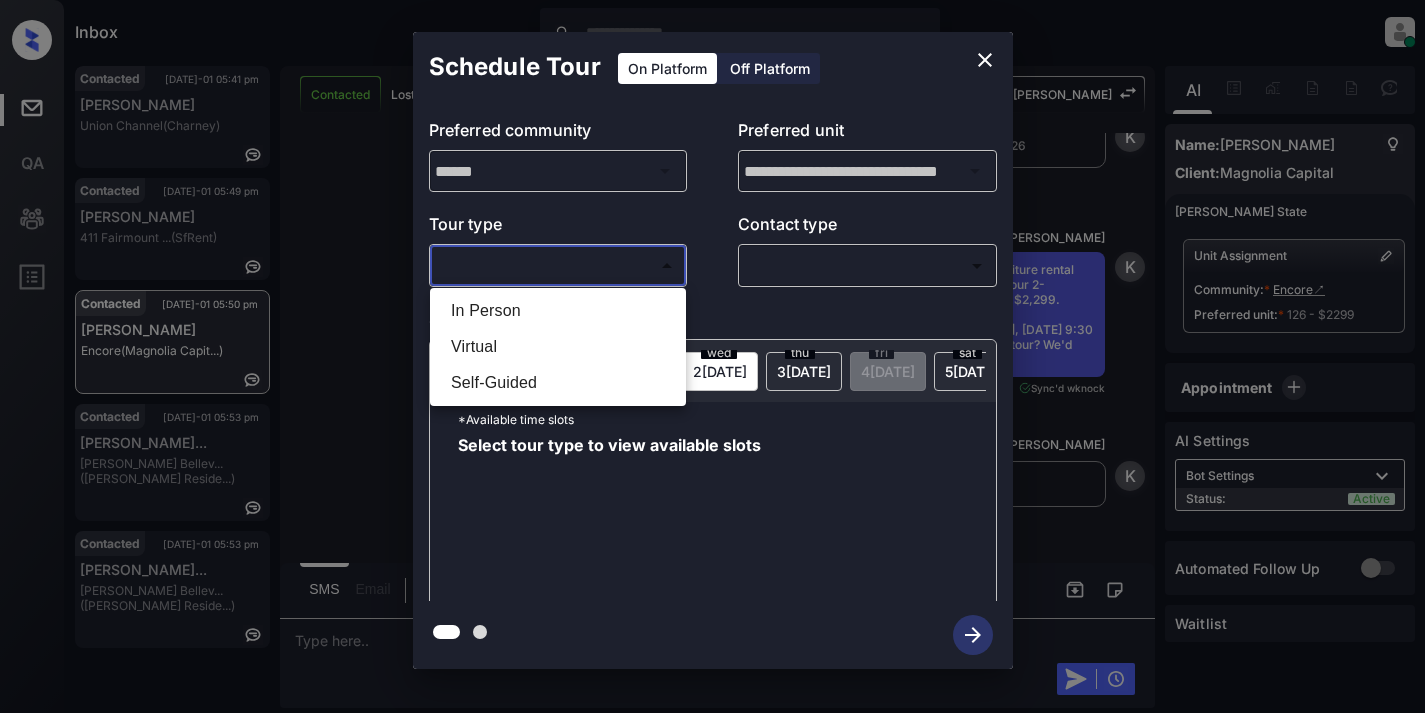 click at bounding box center [712, 356] 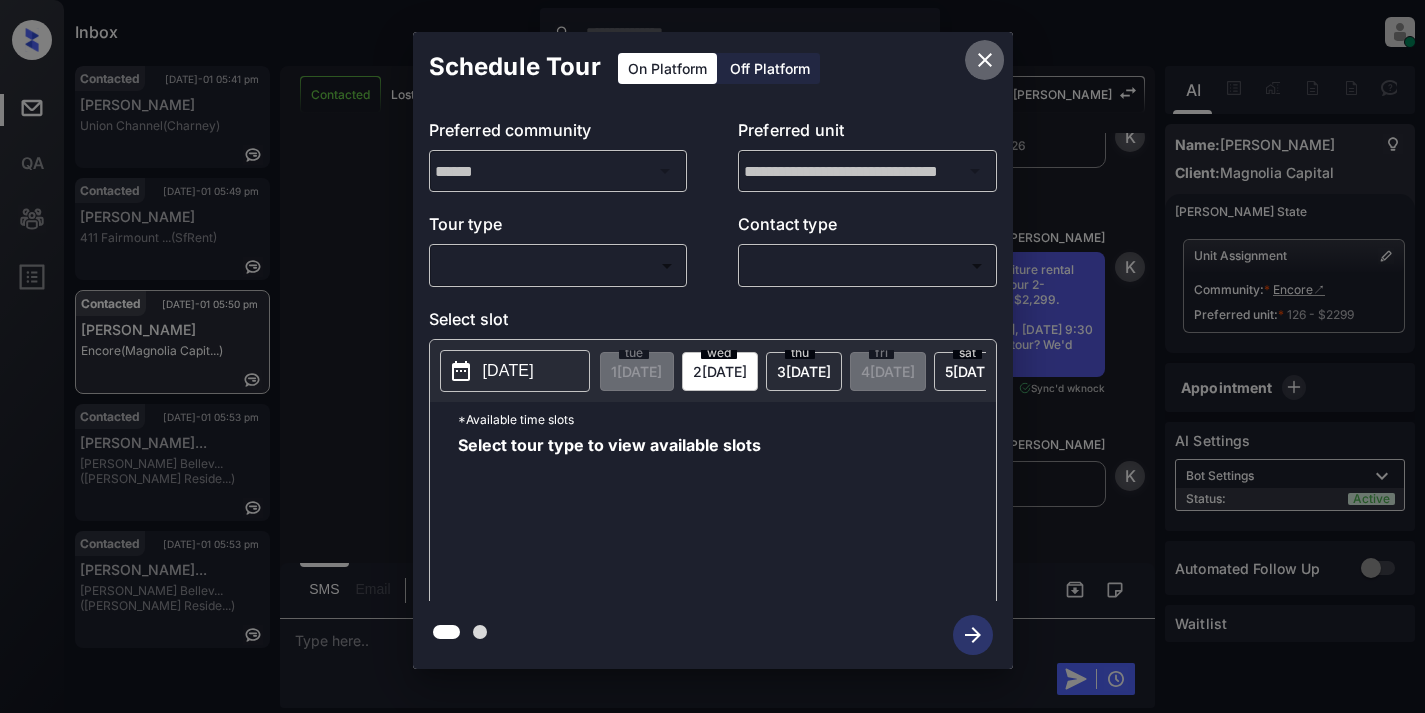 click 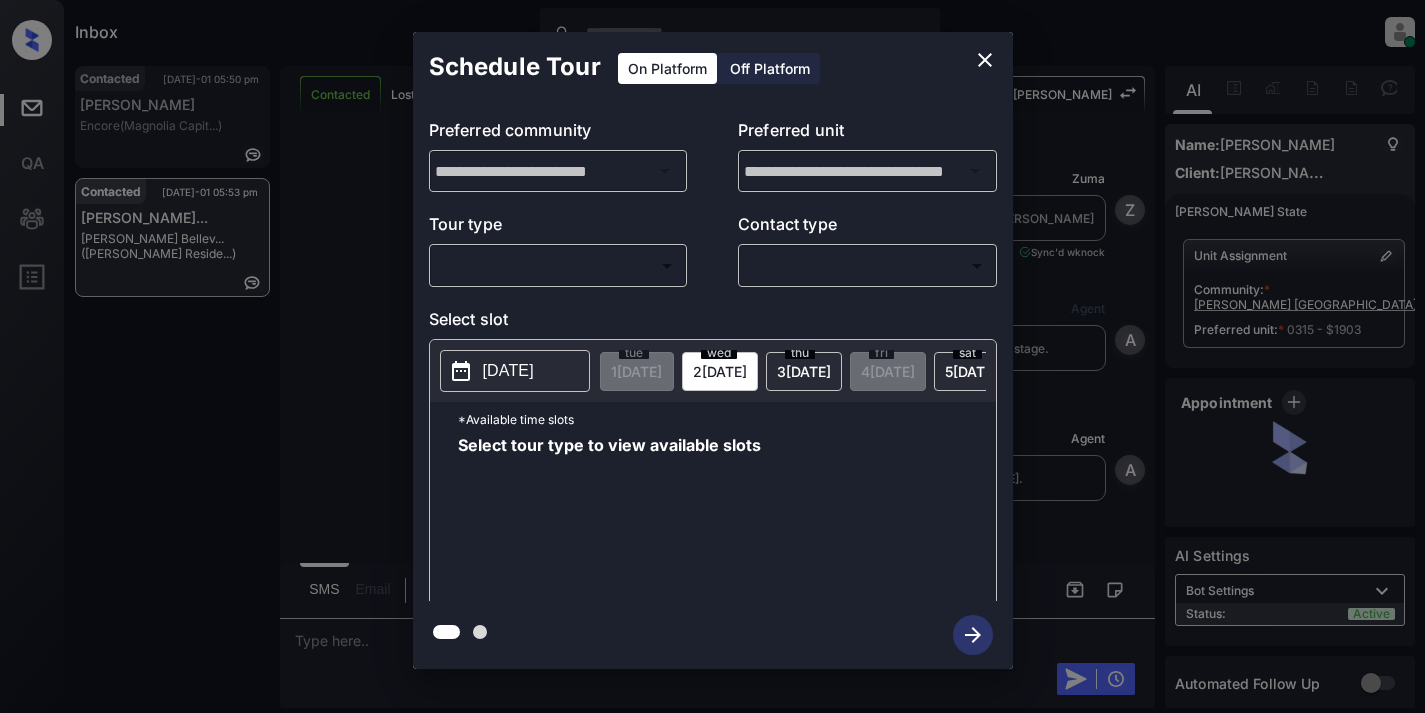 scroll, scrollTop: 0, scrollLeft: 0, axis: both 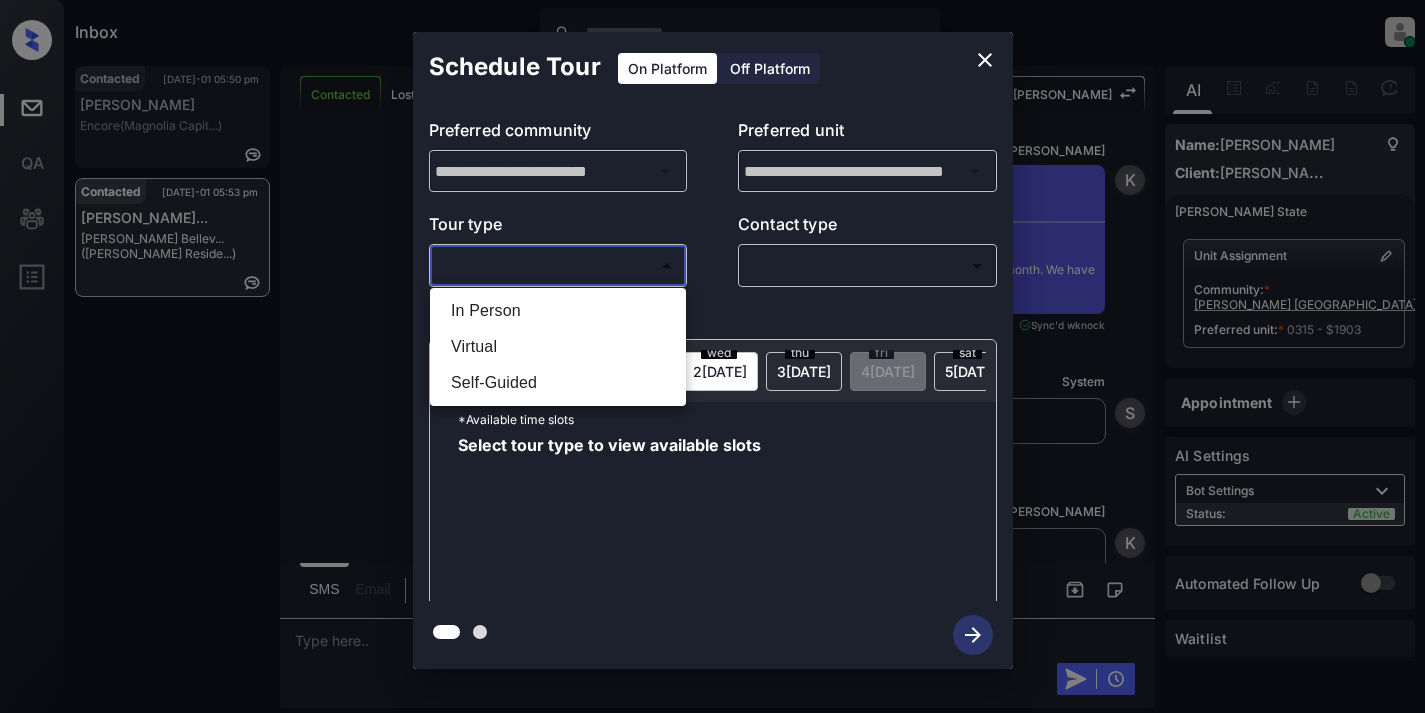 click on "Inbox Cynthia Montañez Online Set yourself   offline Set yourself   on break Profile Switch to  light  mode Sign out Contacted Jul-01 05:50 pm   Jenny Hutto Encore  (Magnolia Capit...) Contacted Jul-01 05:53 pm   Valeria Kuzhel... Griffis Bellev...  (Griffis Reside...) Contacted Lost Lead Sentiment: Angry Upon sliding the acknowledgement:  Lead will move to lost stage. * ​ SMS and call option will be set to opt out. AFM will be turned off for the lead. Kelsey New Message Zuma Lead transferred to leasing agent: kelsey Jun 30, 2025 03:44 pm  Sync'd w  knock Z New Message Agent Lead created via webhook in Inbound stage. Jun 30, 2025 03:44 pm A New Message Agent AFM Request sent to Kelsey. Jun 30, 2025 03:44 pm A New Message Kelsey From:   griffisresidential@communications.getzuma.com To:   valeriakuzheleva@gmail.com Hi Valeria,  Thanks,  Kelsey
Read More Jun 30, 2025 03:45 pm   | TemplateAFMEmail  Sync'd w  knock K New Message Kelsey Lead archived by Kelsey! Jun 30, 2025 03:45 pm K New Message Caroline C C" at bounding box center [712, 356] 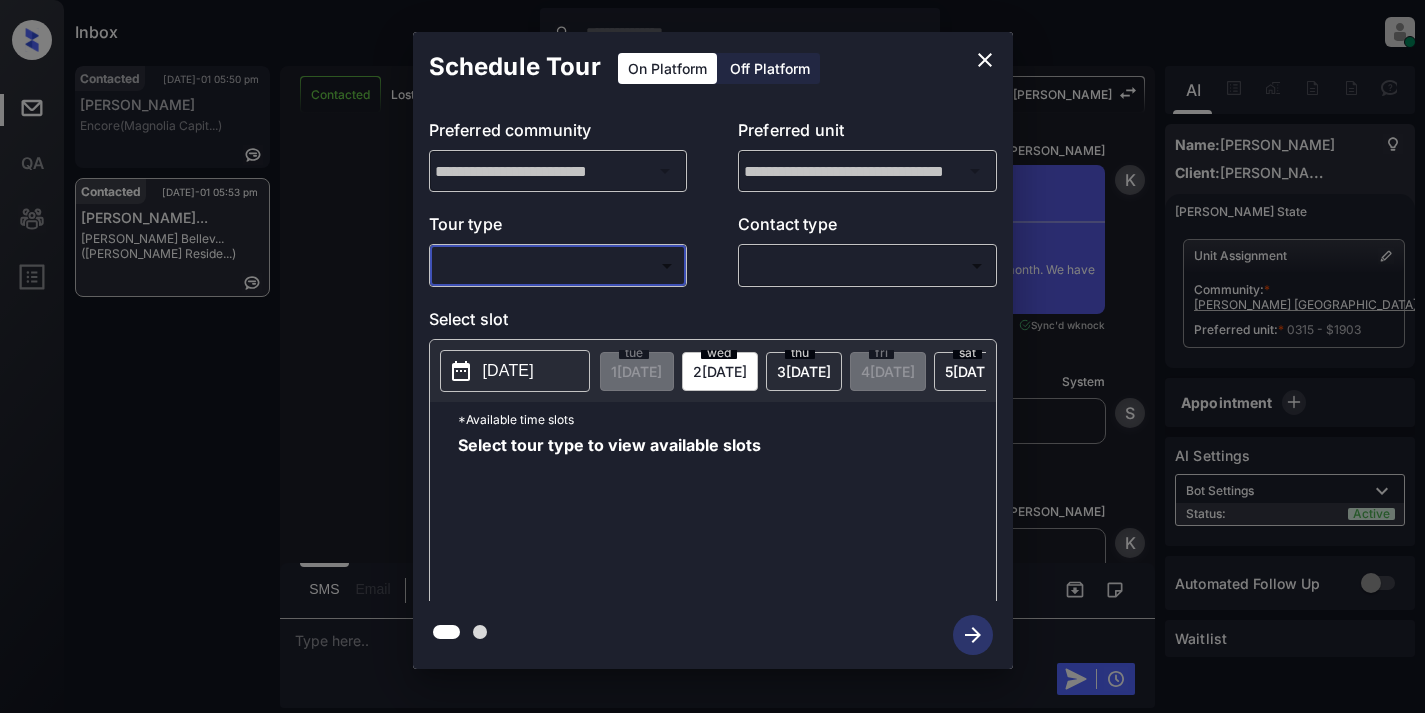 click 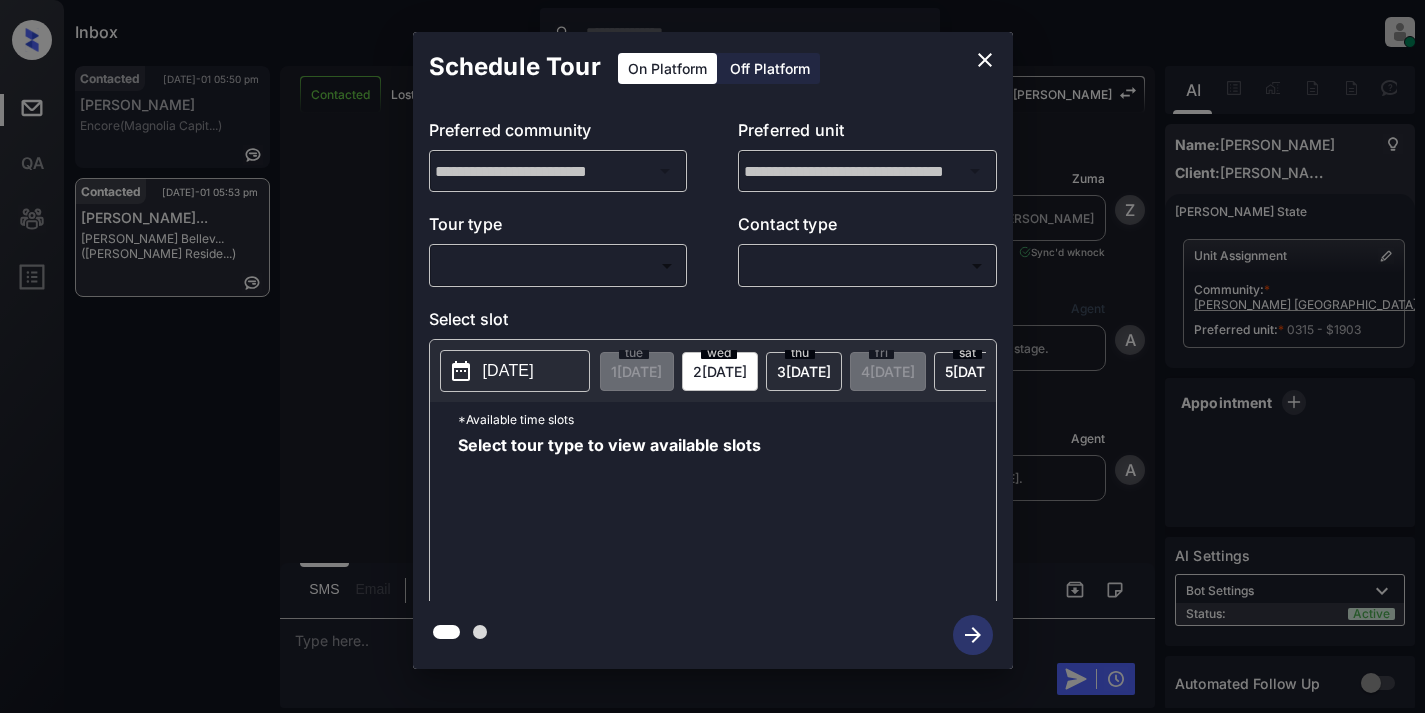 scroll, scrollTop: 0, scrollLeft: 0, axis: both 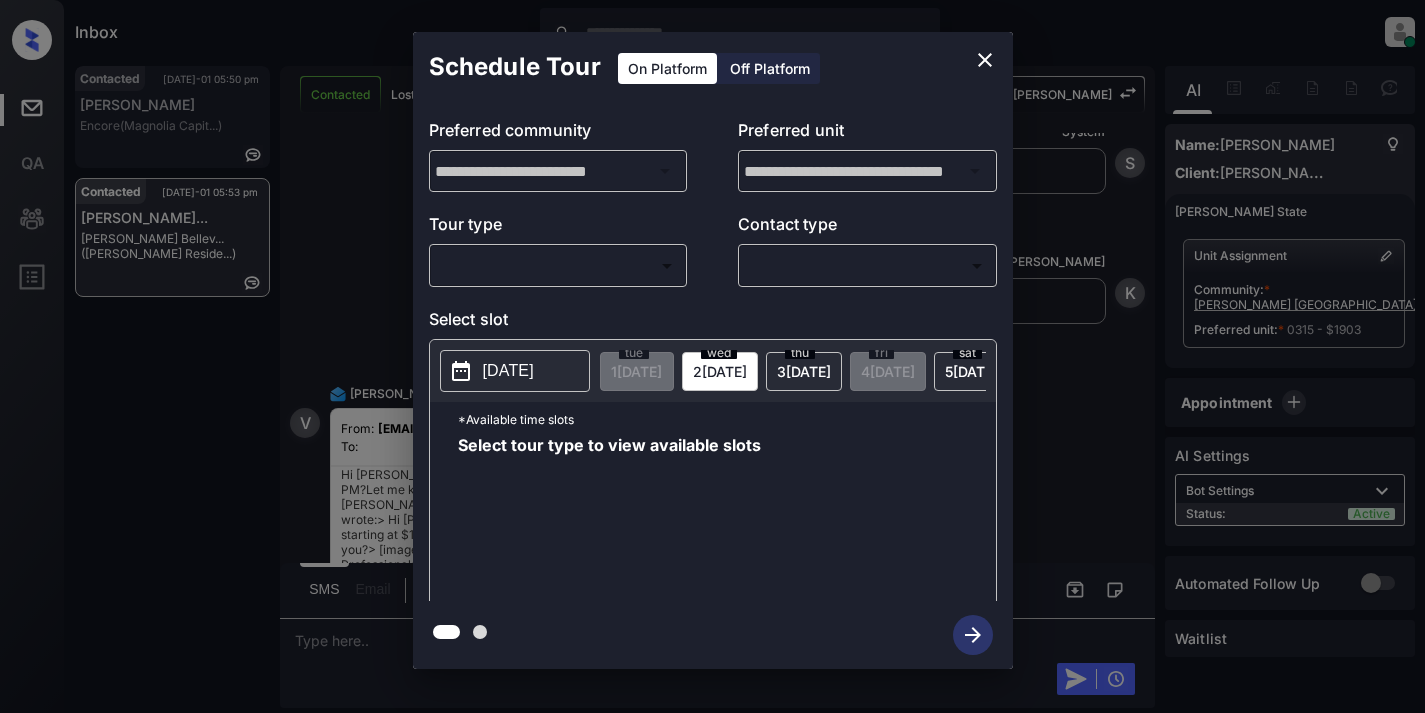 click on "​ ​" at bounding box center [558, 265] 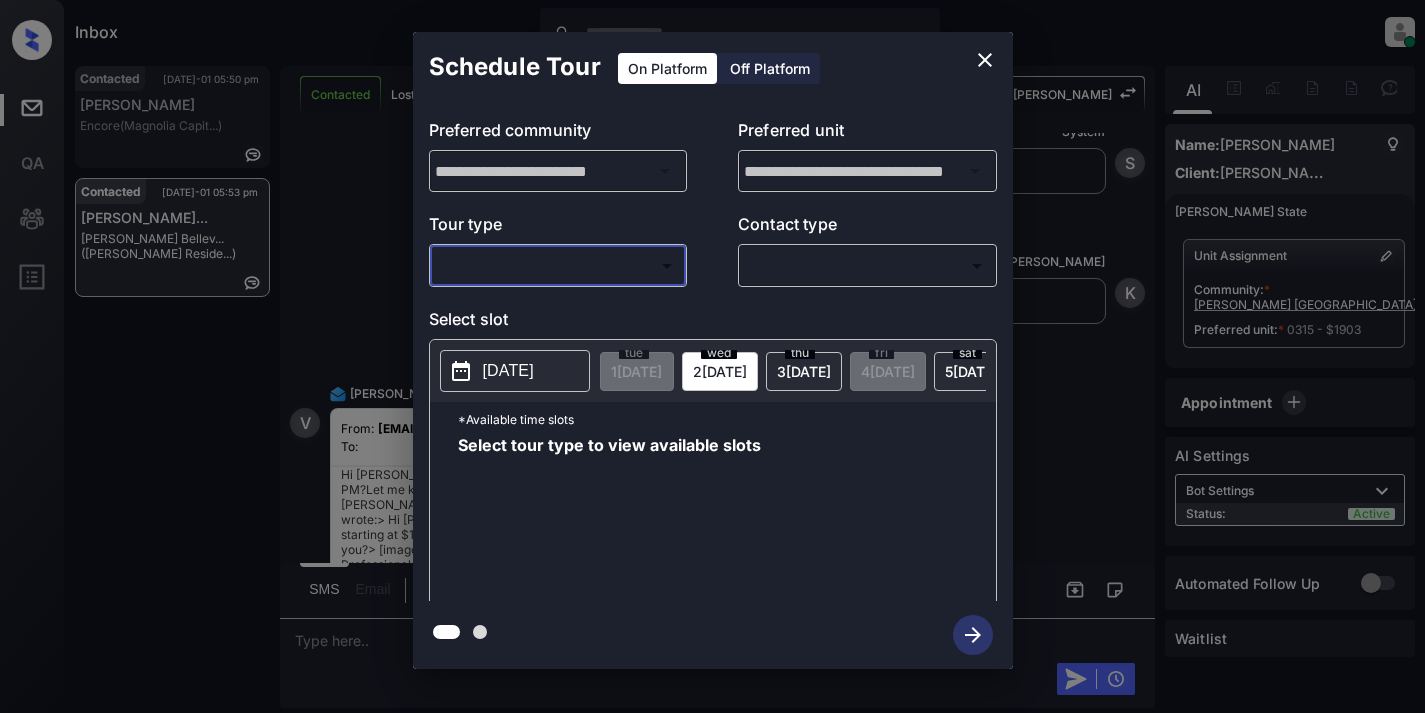 click on "Inbox Cynthia Montañez Online Set yourself   offline Set yourself   on break Profile Switch to  light  mode Sign out Contacted Jul-01 05:50 pm   Jenny Hutto Encore  (Magnolia Capit...) Contacted Jul-01 05:53 pm   Valeria Kuzhel... Griffis Bellev...  (Griffis Reside...) Contacted Lost Lead Sentiment: Angry Upon sliding the acknowledgement:  Lead will move to lost stage. * ​ SMS and call option will be set to opt out. AFM will be turned off for the lead. Kelsey New Message Zuma Lead transferred to leasing agent: kelsey Jun 30, 2025 03:44 pm  Sync'd w  knock Z New Message Agent Lead created via webhook in Inbound stage. Jun 30, 2025 03:44 pm A New Message Agent AFM Request sent to Kelsey. Jun 30, 2025 03:44 pm A New Message Kelsey From:   griffisresidential@communications.getzuma.com To:   valeriakuzheleva@gmail.com Hi Valeria,  Thanks,  Kelsey
Read More Jun 30, 2025 03:45 pm   | TemplateAFMEmail  Sync'd w  knock K New Message Kelsey Lead archived by Kelsey! Jun 30, 2025 03:45 pm K New Message Caroline C C" at bounding box center [712, 356] 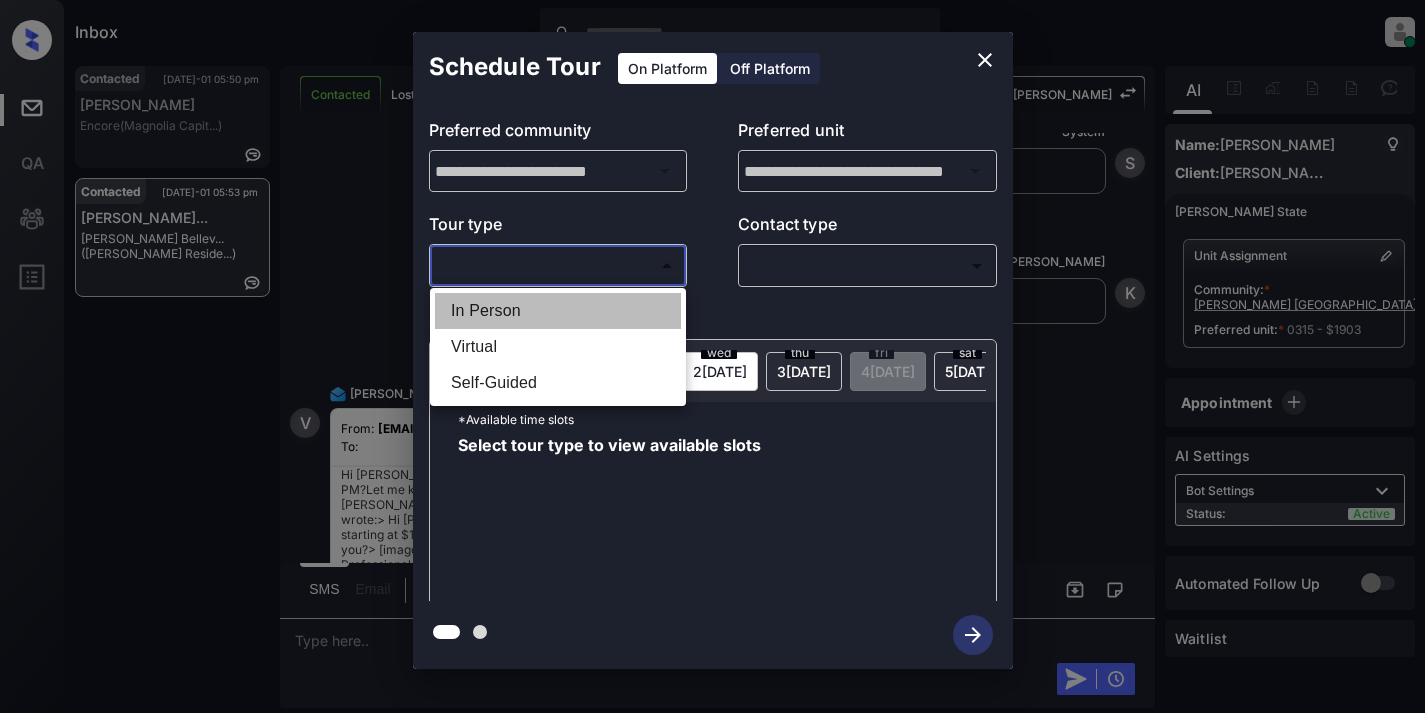 click on "In Person" at bounding box center (558, 311) 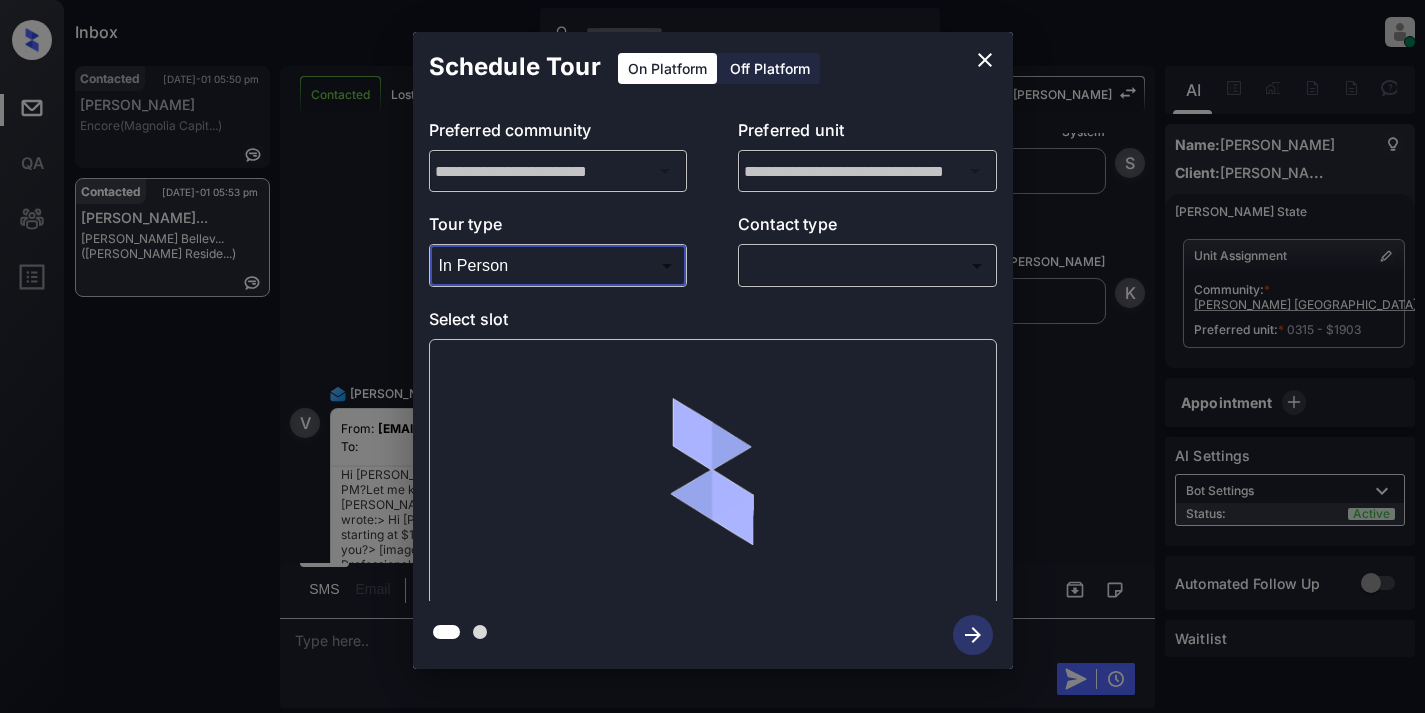 click on "Inbox Cynthia Montañez Online Set yourself   offline Set yourself   on break Profile Switch to  light  mode Sign out Contacted Jul-01 05:50 pm   Jenny Hutto Encore  (Magnolia Capit...) Contacted Jul-01 05:53 pm   Valeria Kuzhel... Griffis Bellev...  (Griffis Reside...) Contacted Lost Lead Sentiment: Angry Upon sliding the acknowledgement:  Lead will move to lost stage. * ​ SMS and call option will be set to opt out. AFM will be turned off for the lead. Kelsey New Message Zuma Lead transferred to leasing agent: kelsey Jun 30, 2025 03:44 pm  Sync'd w  knock Z New Message Agent Lead created via webhook in Inbound stage. Jun 30, 2025 03:44 pm A New Message Agent AFM Request sent to Kelsey. Jun 30, 2025 03:44 pm A New Message Kelsey From:   griffisresidential@communications.getzuma.com To:   valeriakuzheleva@gmail.com Hi Valeria,  Thanks,  Kelsey
Read More Jun 30, 2025 03:45 pm   | TemplateAFMEmail  Sync'd w  knock K New Message Kelsey Lead archived by Kelsey! Jun 30, 2025 03:45 pm K New Message Caroline C C" at bounding box center [712, 356] 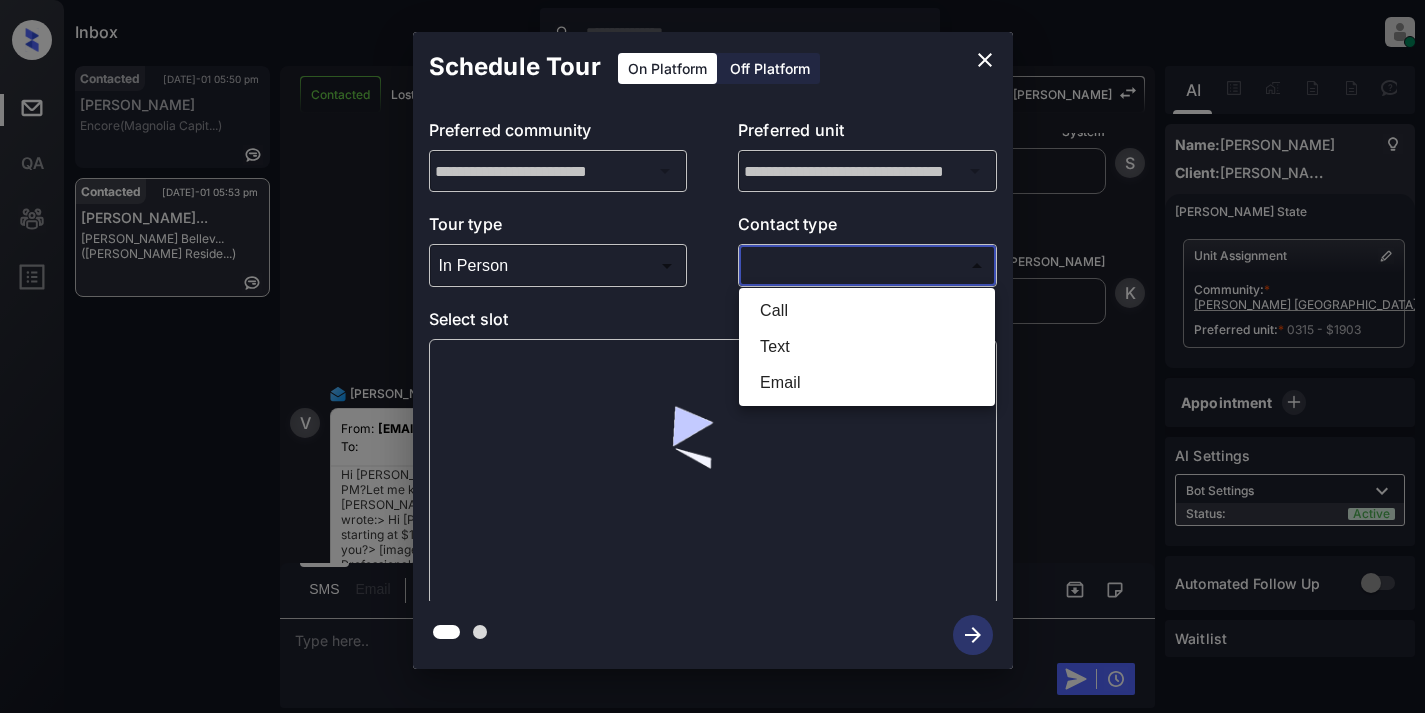 click on "Text" at bounding box center [867, 347] 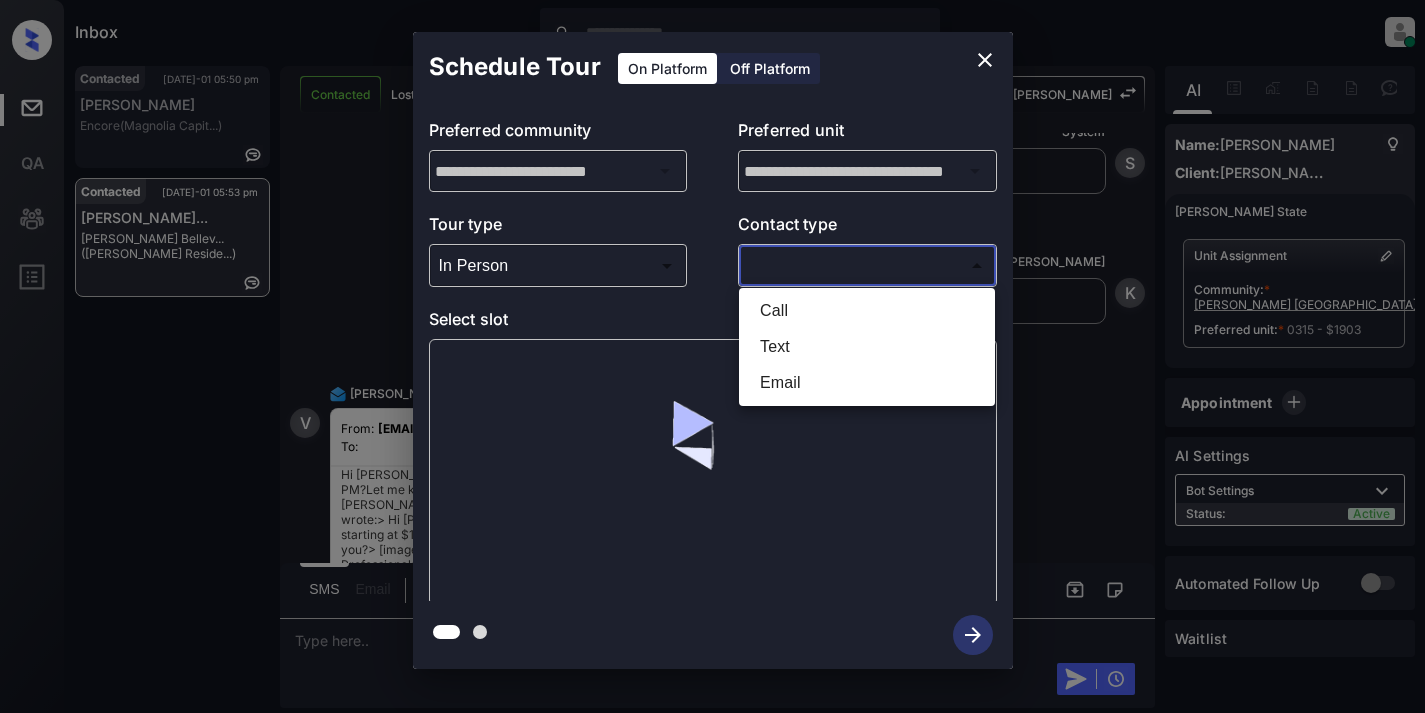 type on "****" 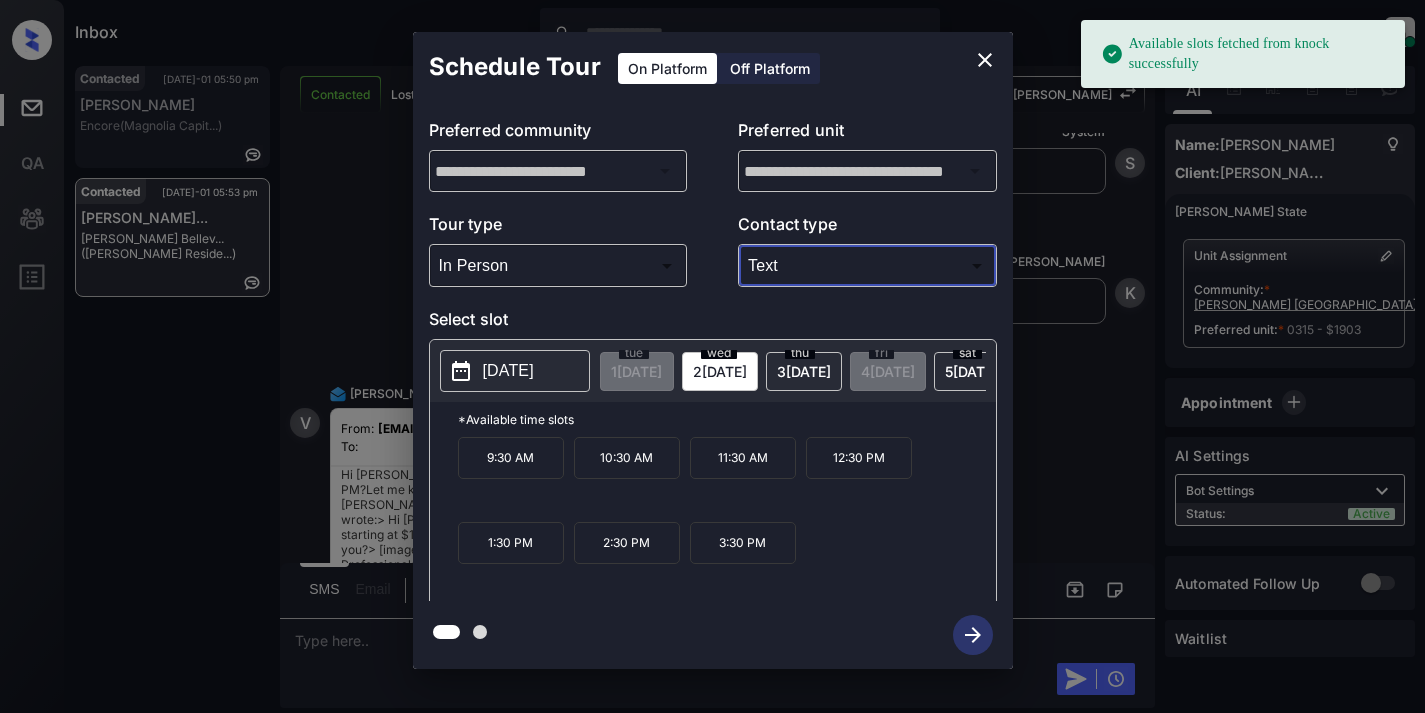 click on "2025-07-02" at bounding box center [508, 371] 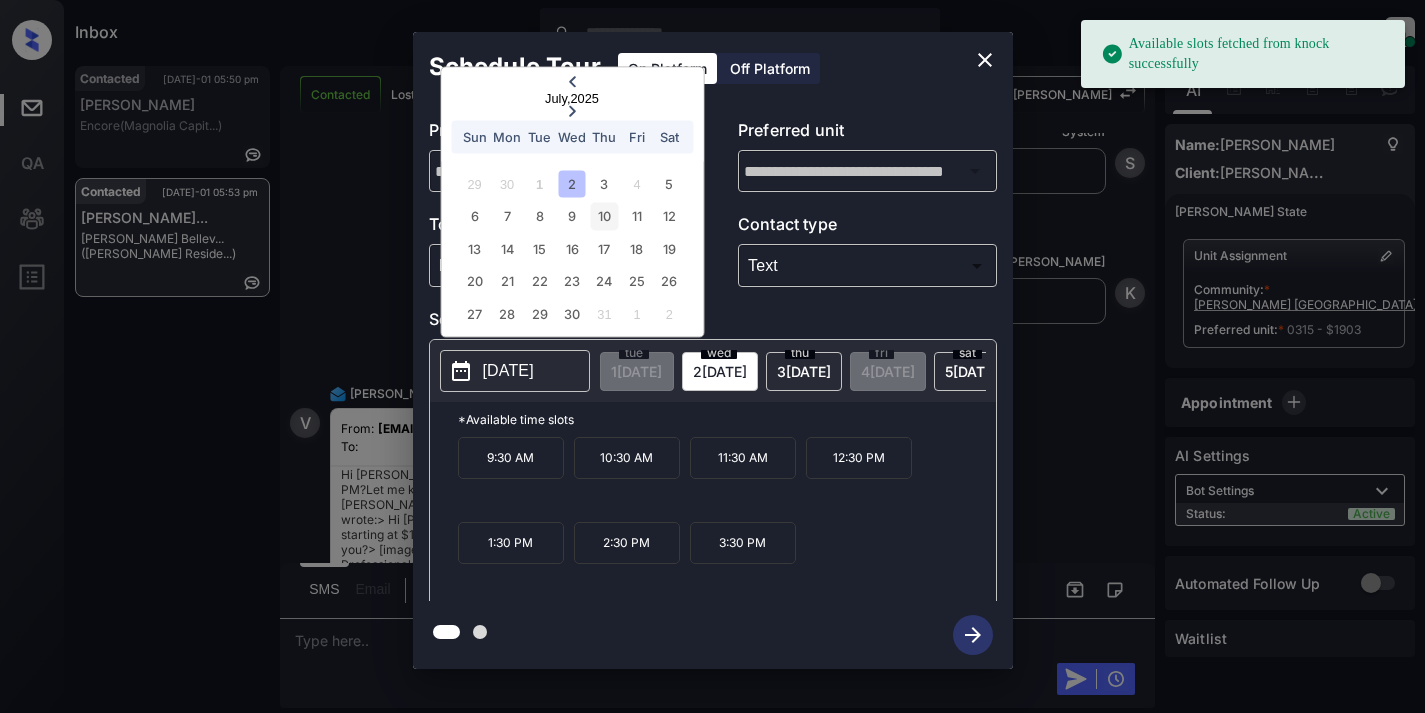 click on "10" at bounding box center [604, 216] 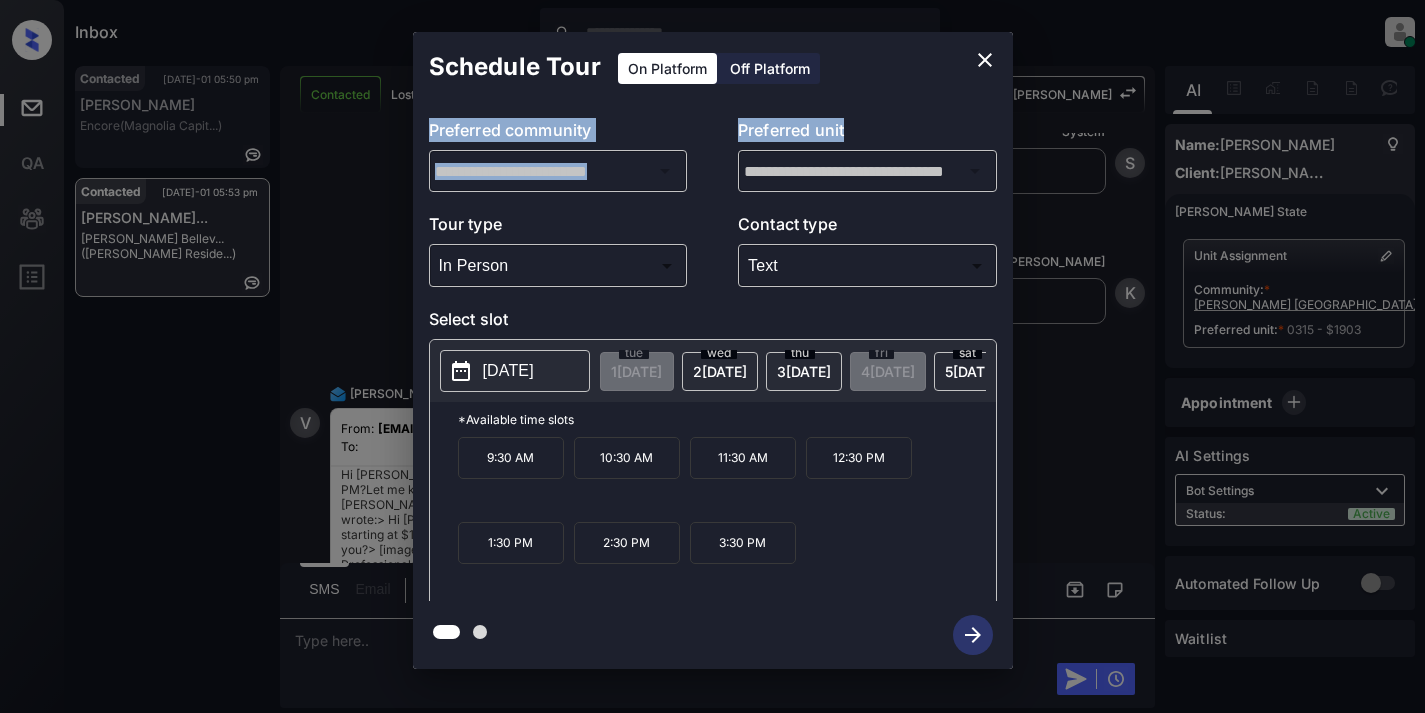 drag, startPoint x: 870, startPoint y: 81, endPoint x: 1001, endPoint y: 112, distance: 134.61798 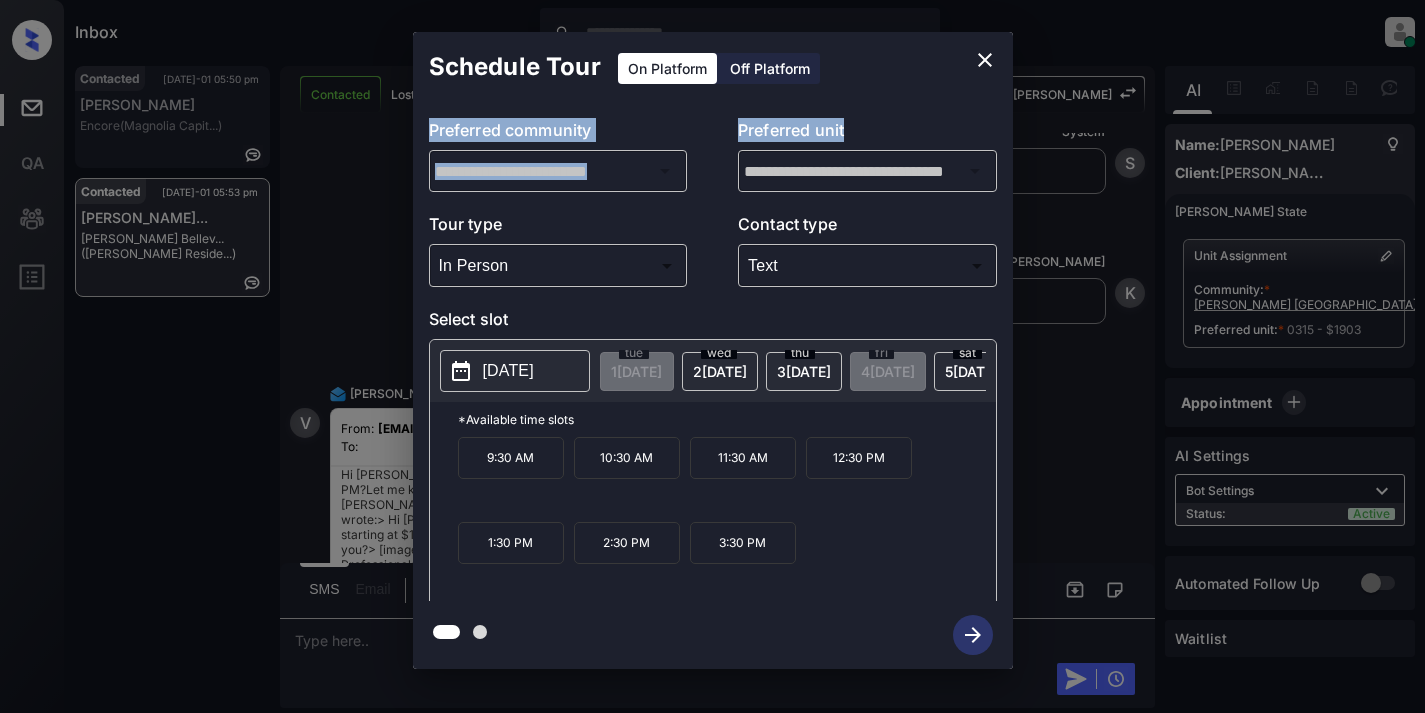 click 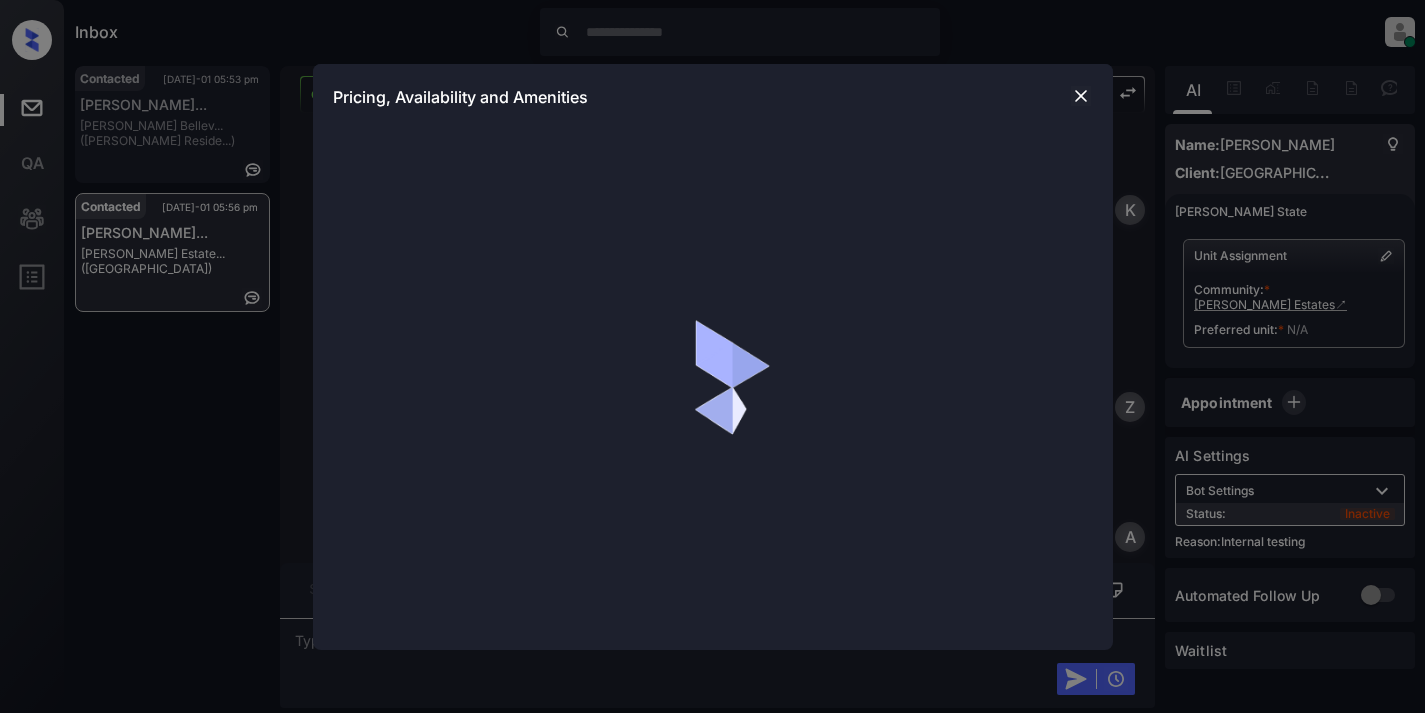 scroll, scrollTop: 0, scrollLeft: 0, axis: both 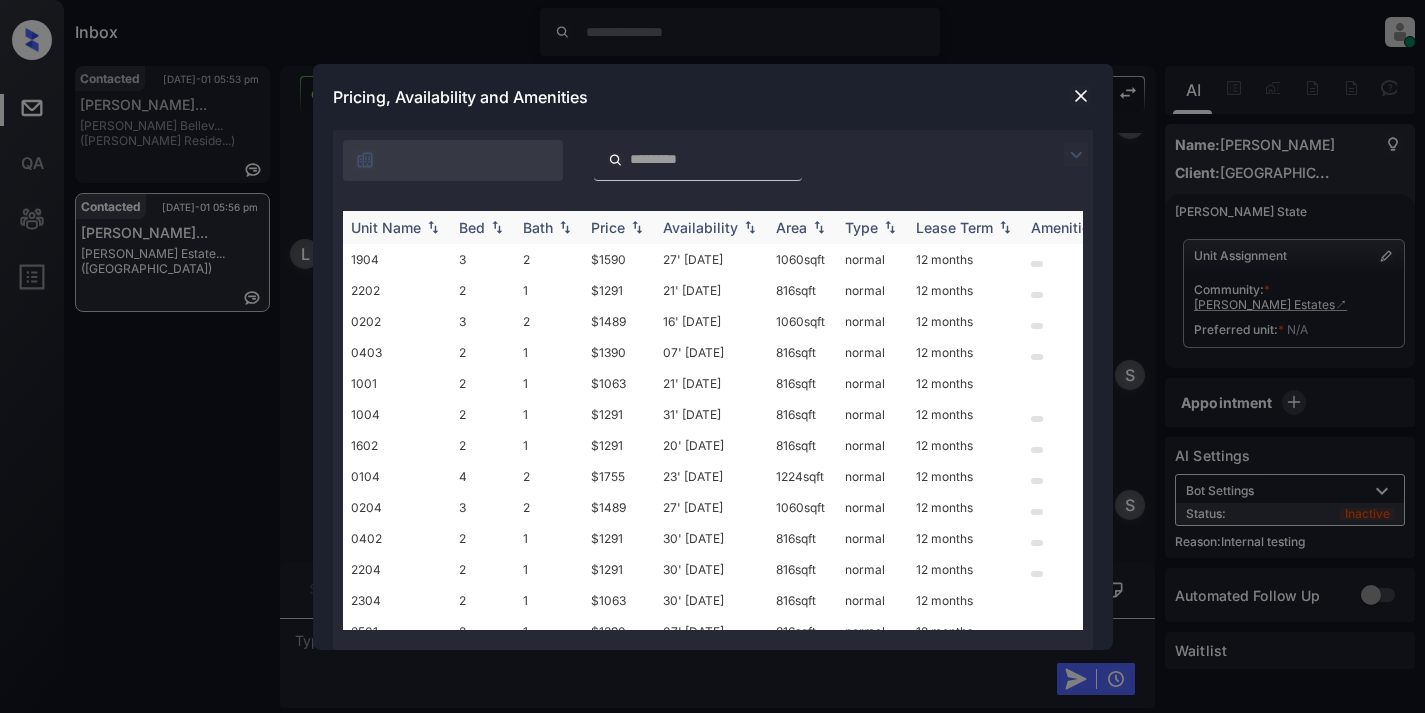 click at bounding box center (497, 227) 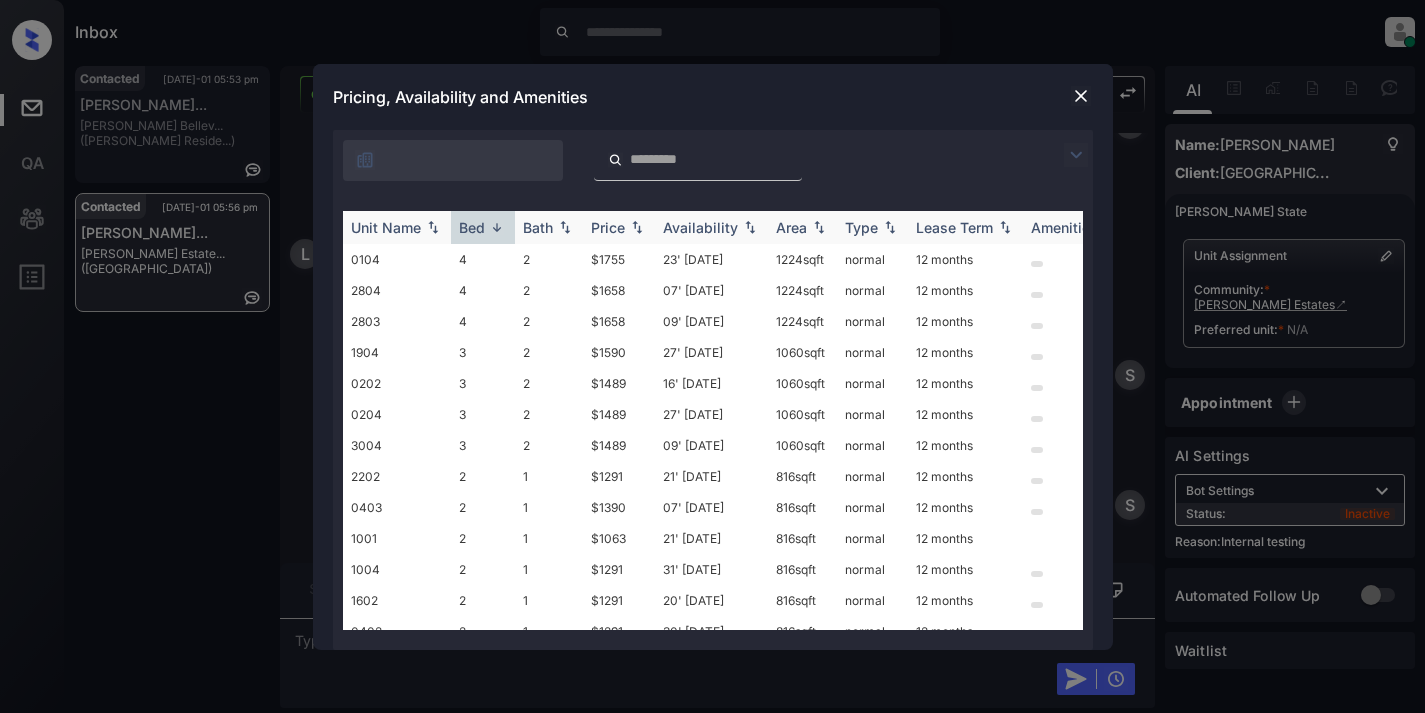 click at bounding box center [497, 227] 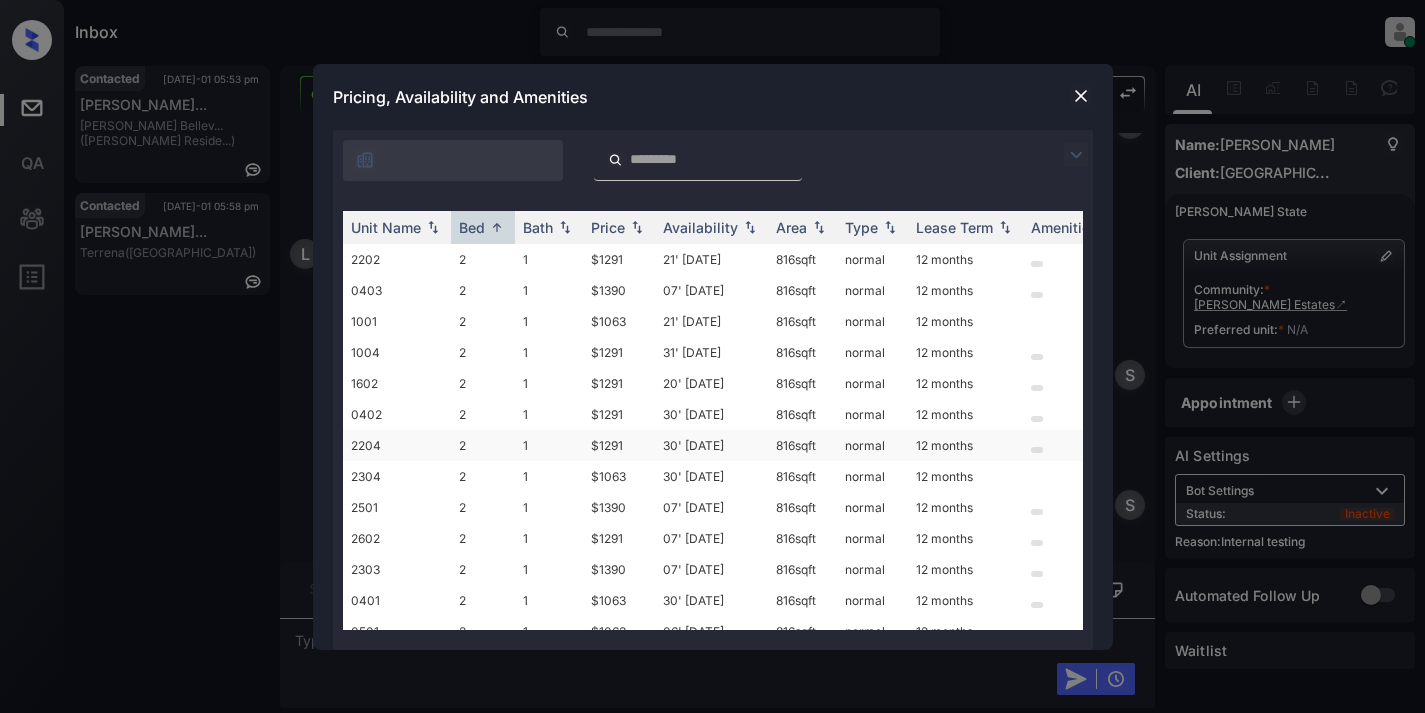 click on "2204" at bounding box center [397, 445] 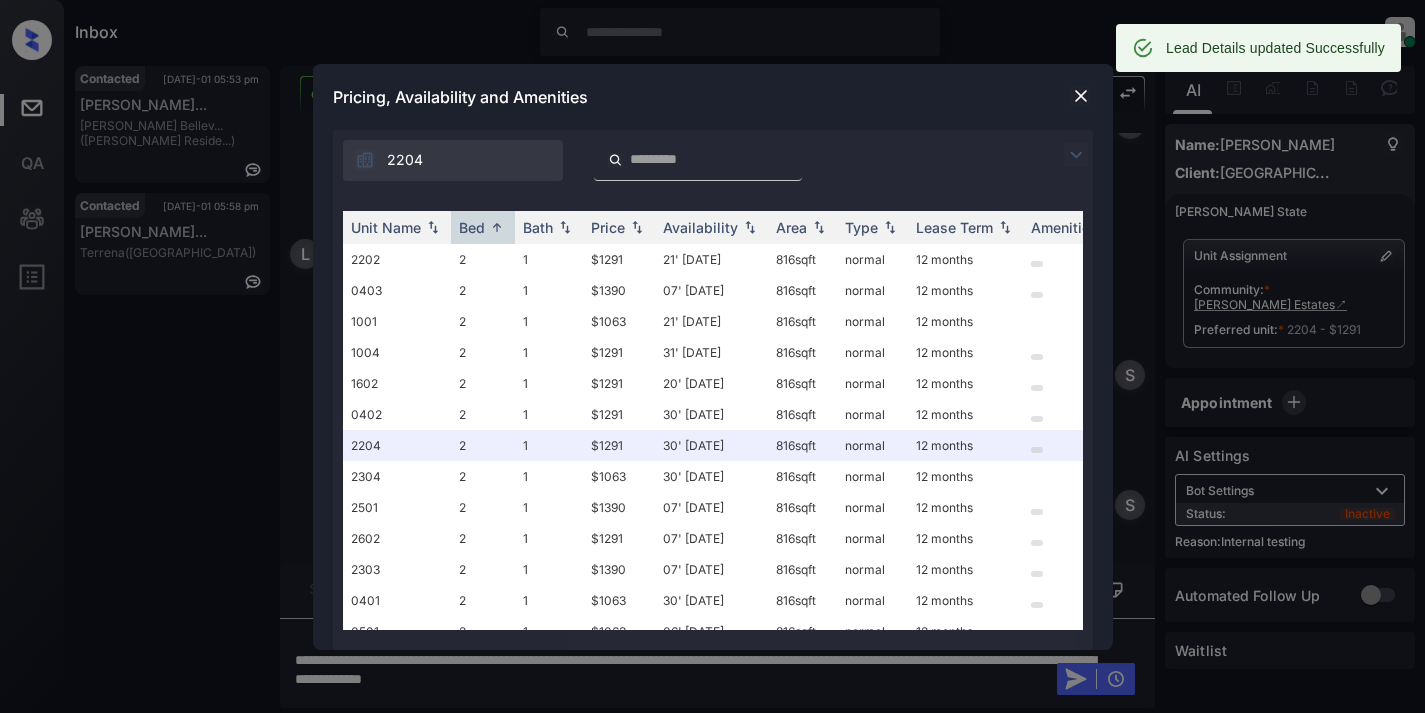 click at bounding box center (1081, 96) 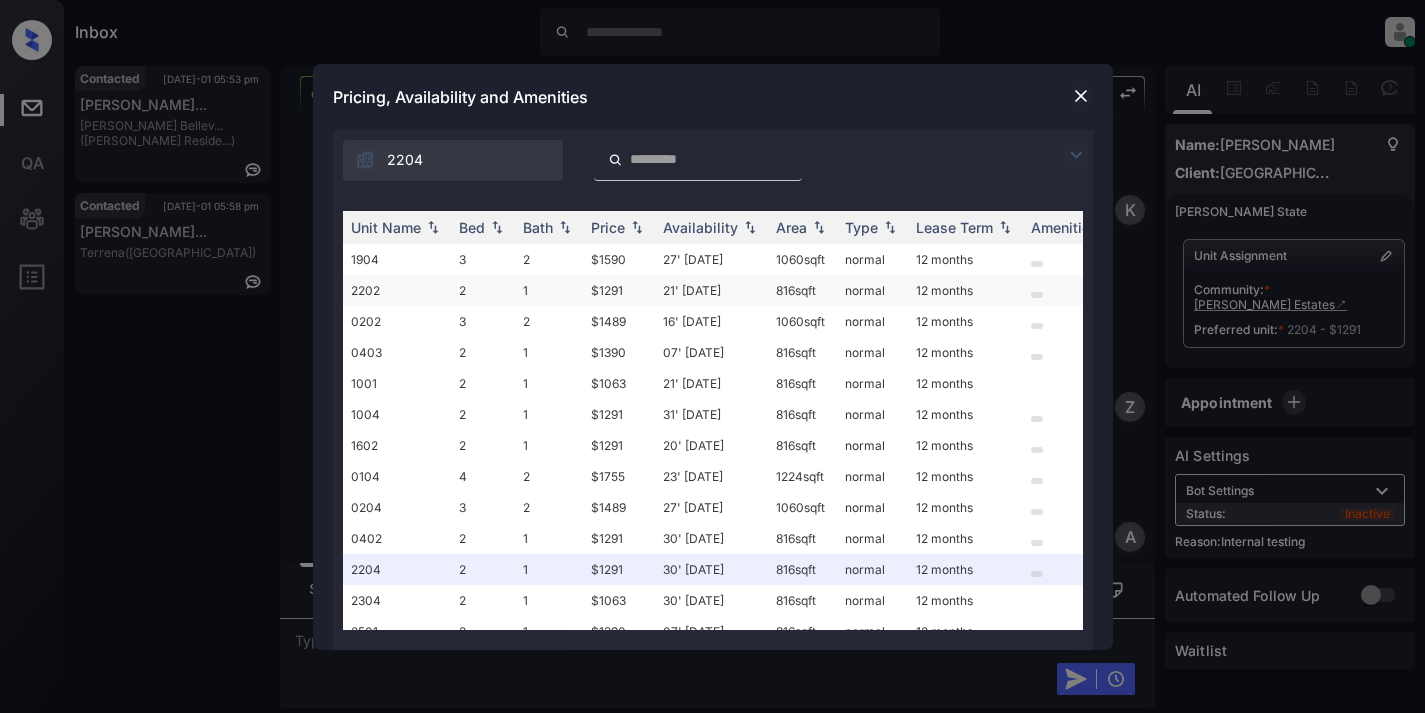 scroll, scrollTop: 0, scrollLeft: 0, axis: both 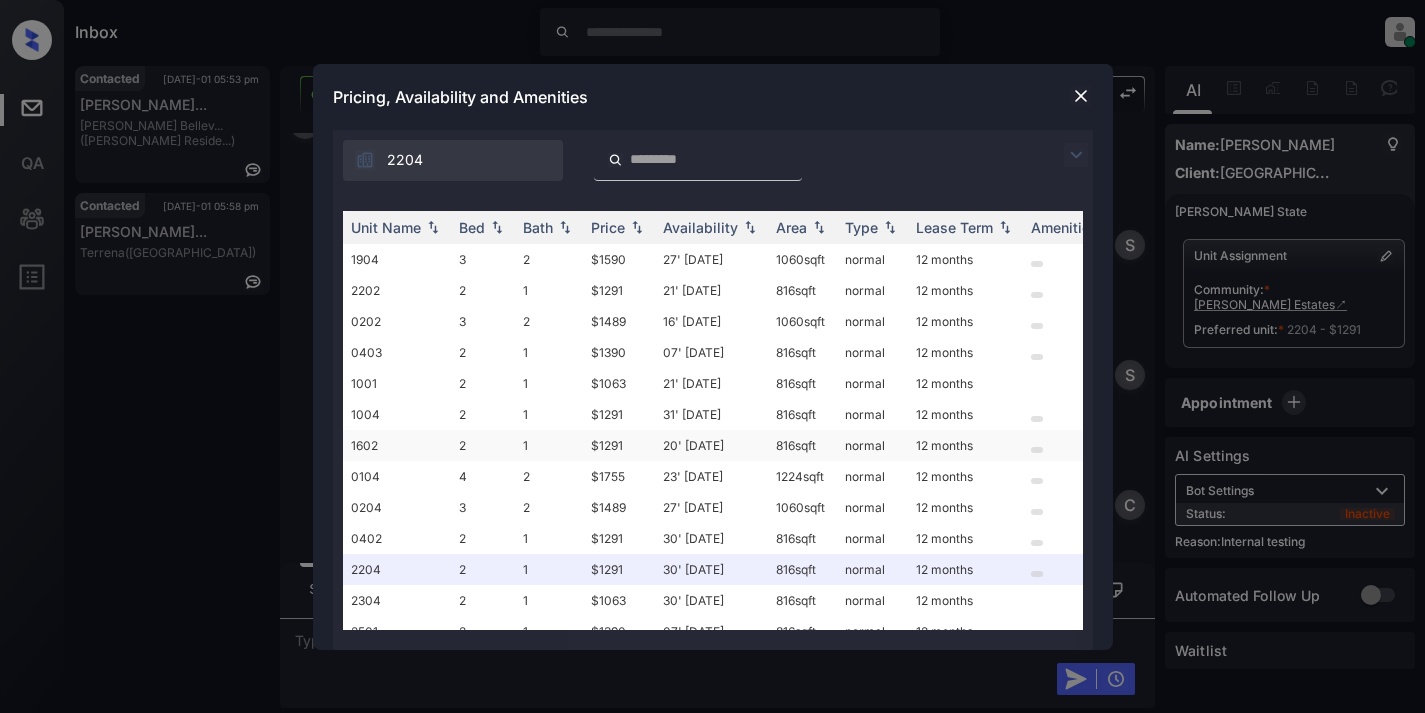 click on "1602" at bounding box center (397, 445) 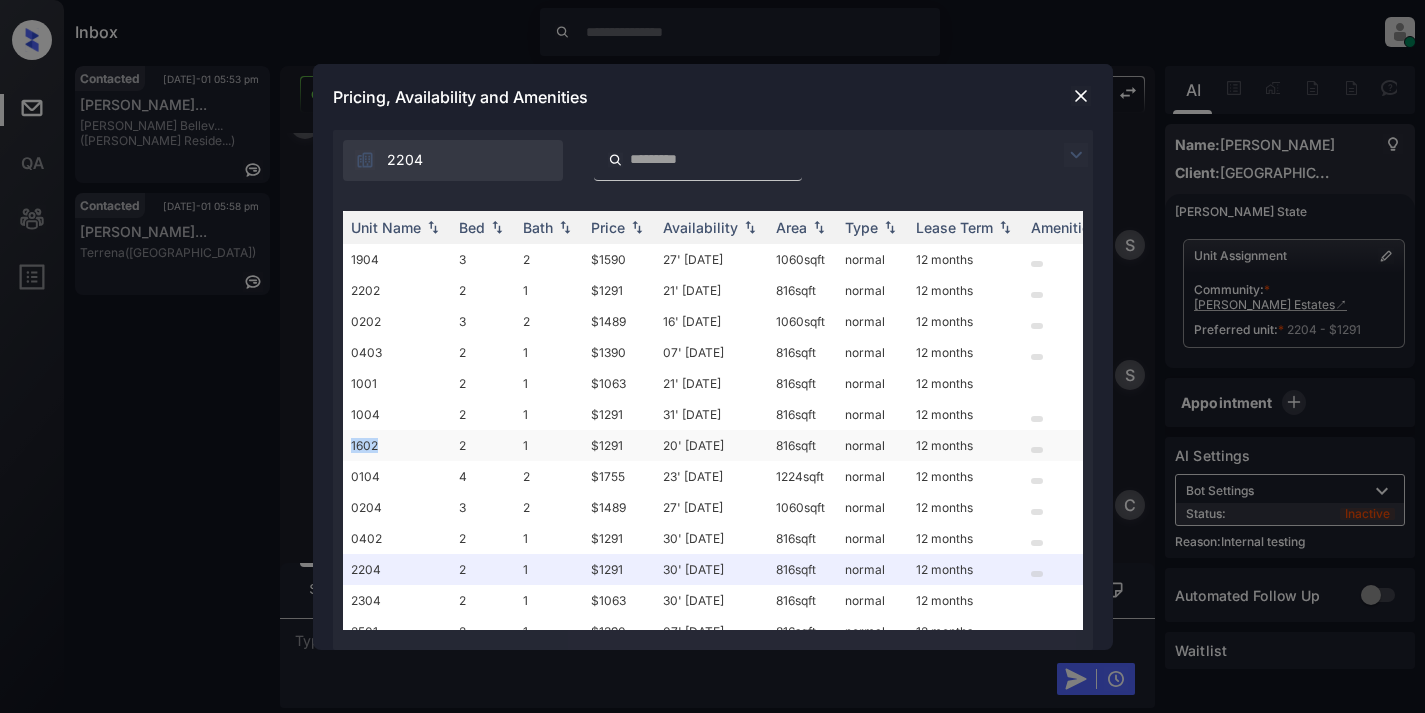 click on "1602" at bounding box center [397, 445] 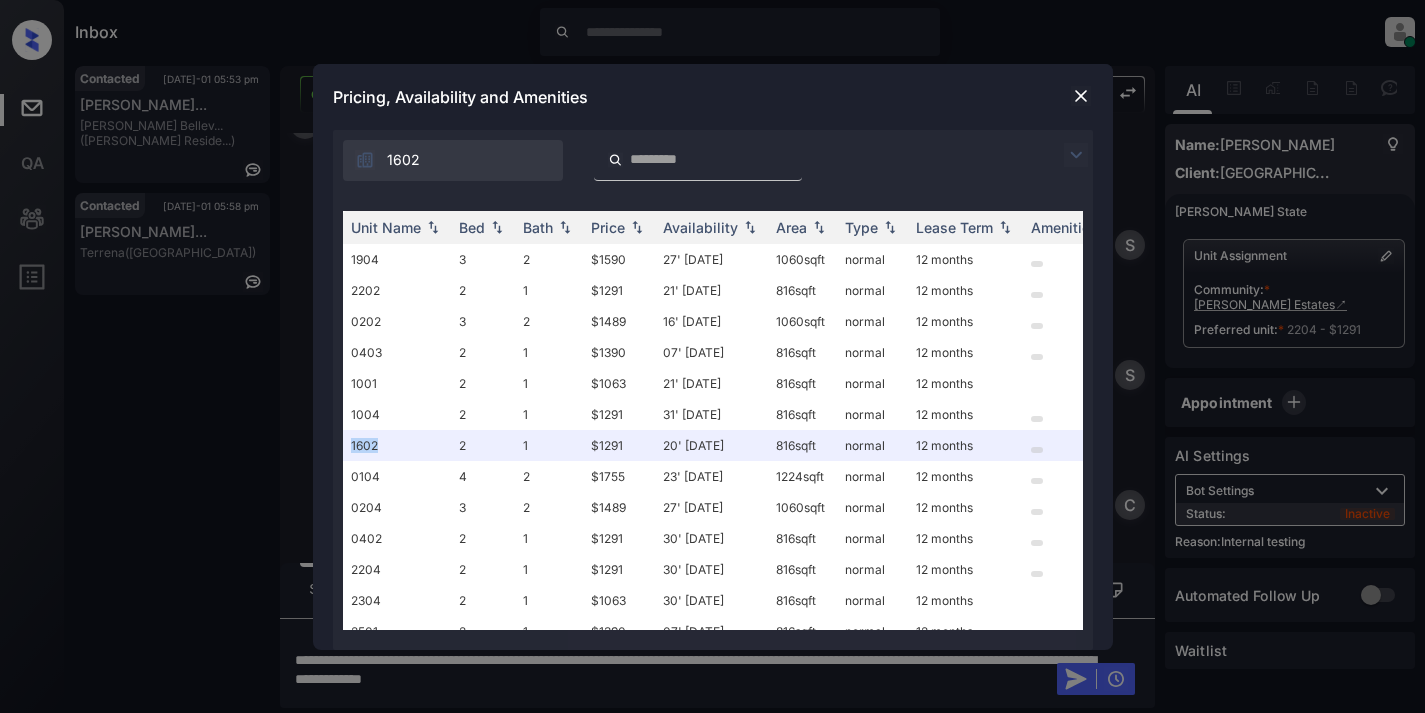 click at bounding box center [1081, 96] 